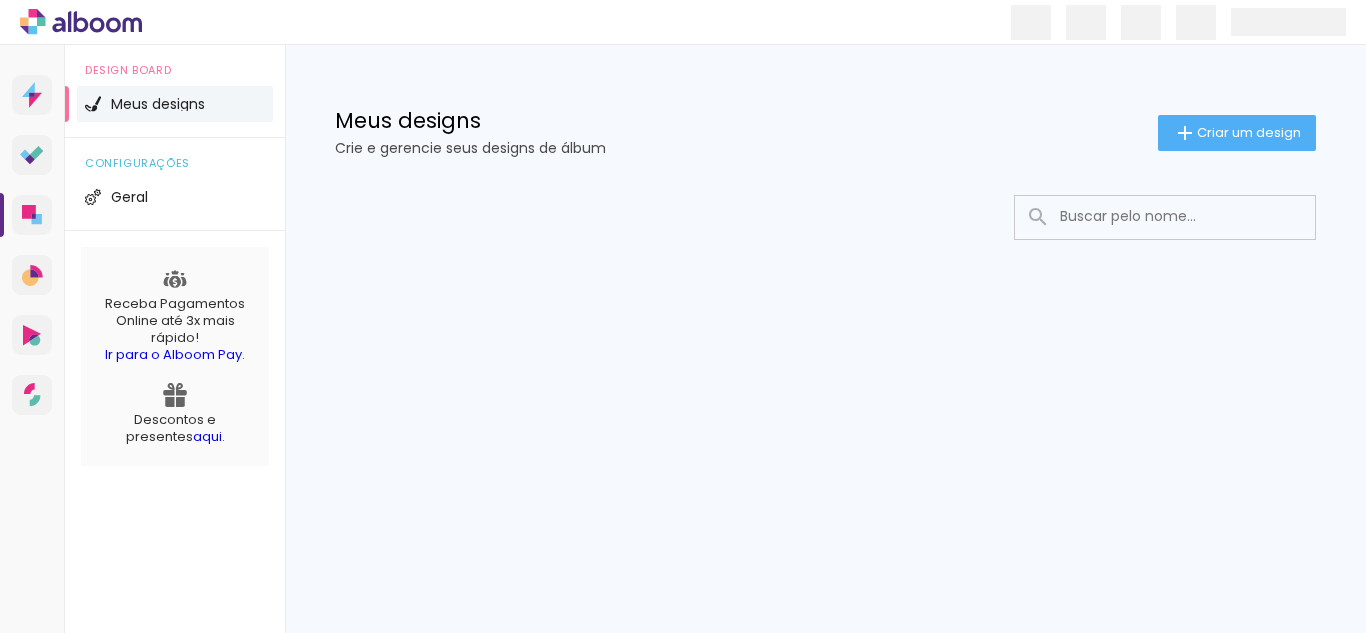 scroll, scrollTop: 0, scrollLeft: 0, axis: both 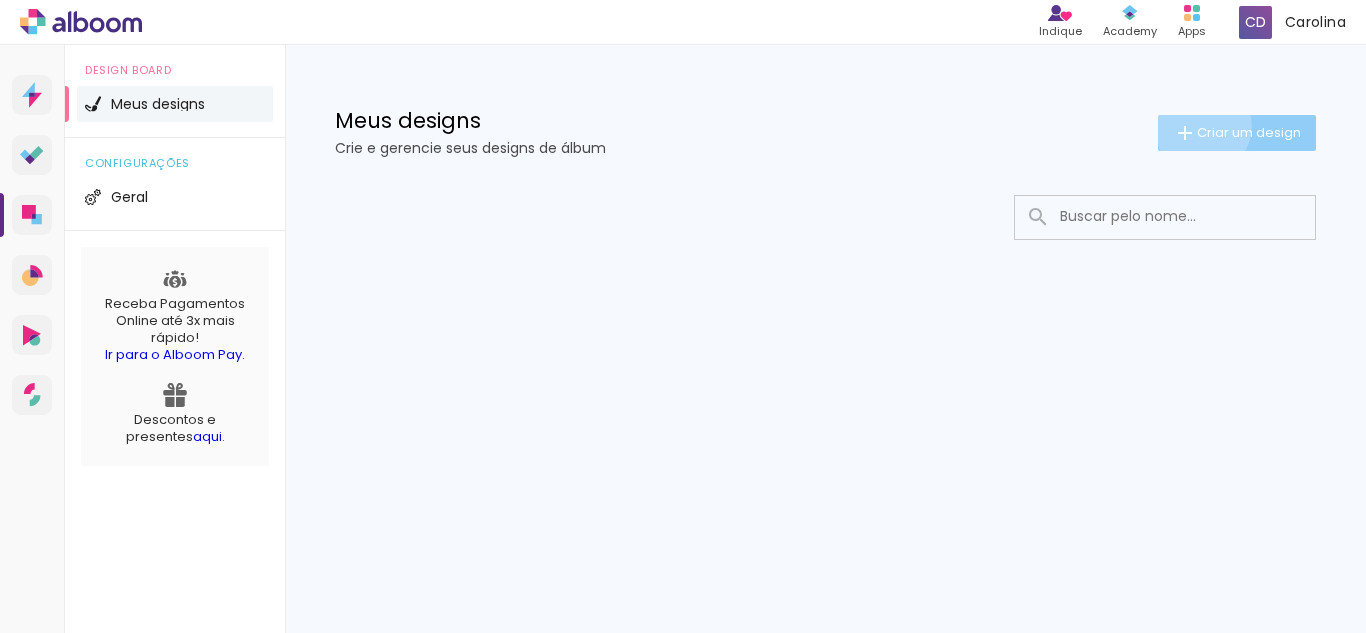 click on "Criar um design" 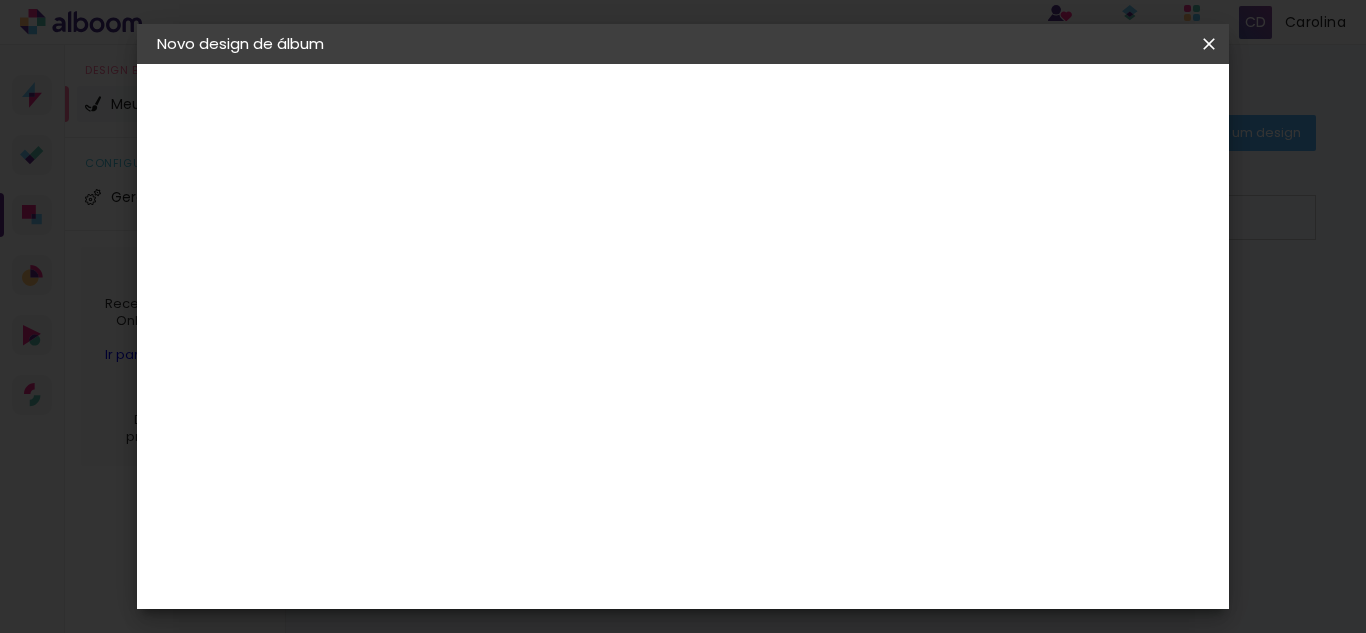 click at bounding box center (484, 268) 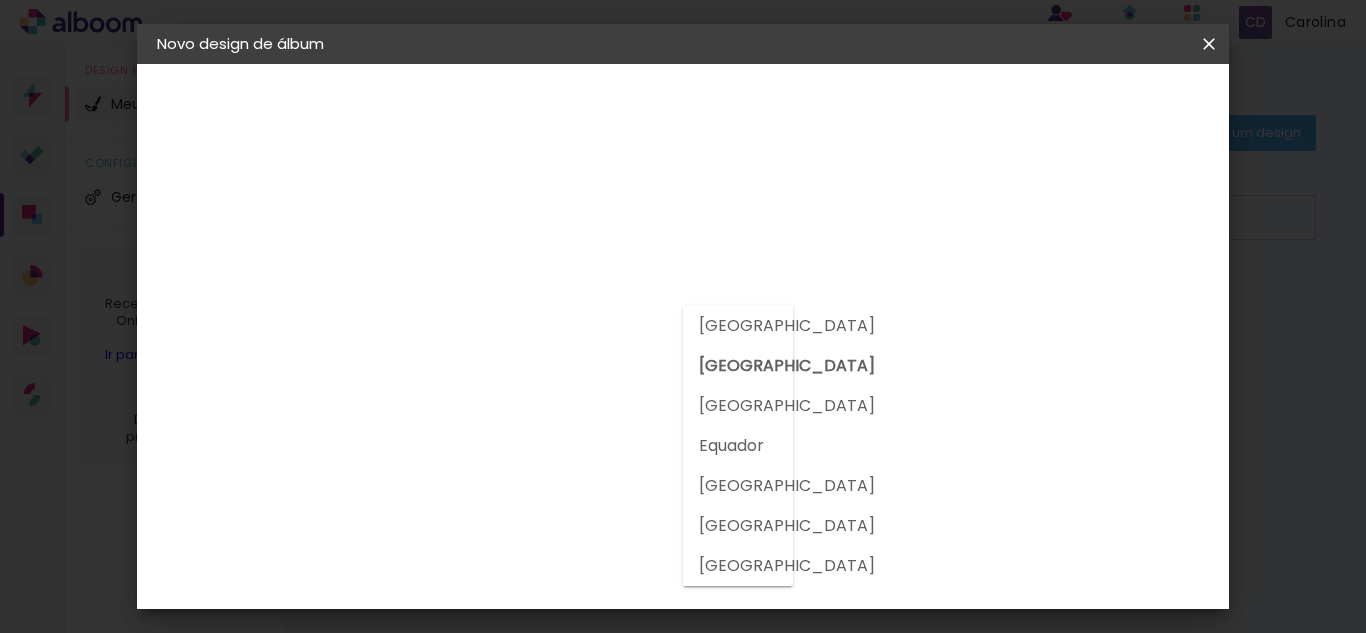 click on "[GEOGRAPHIC_DATA]" at bounding box center (527, 319) 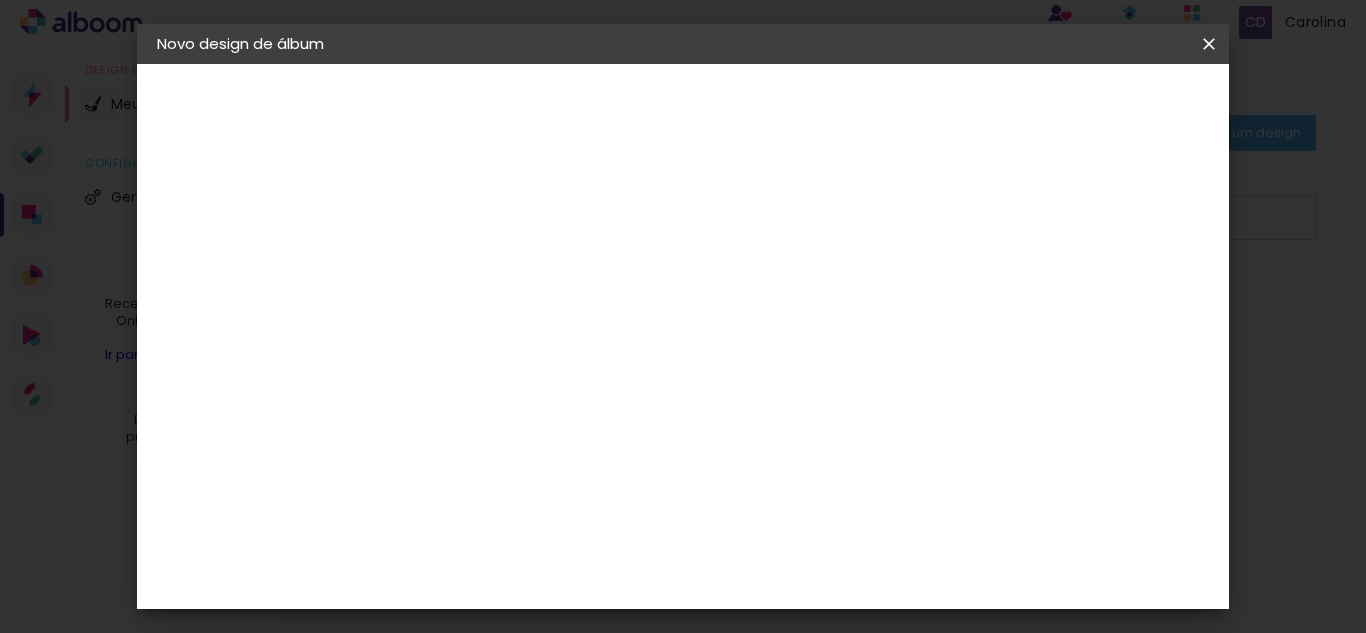 scroll, scrollTop: 1068, scrollLeft: 0, axis: vertical 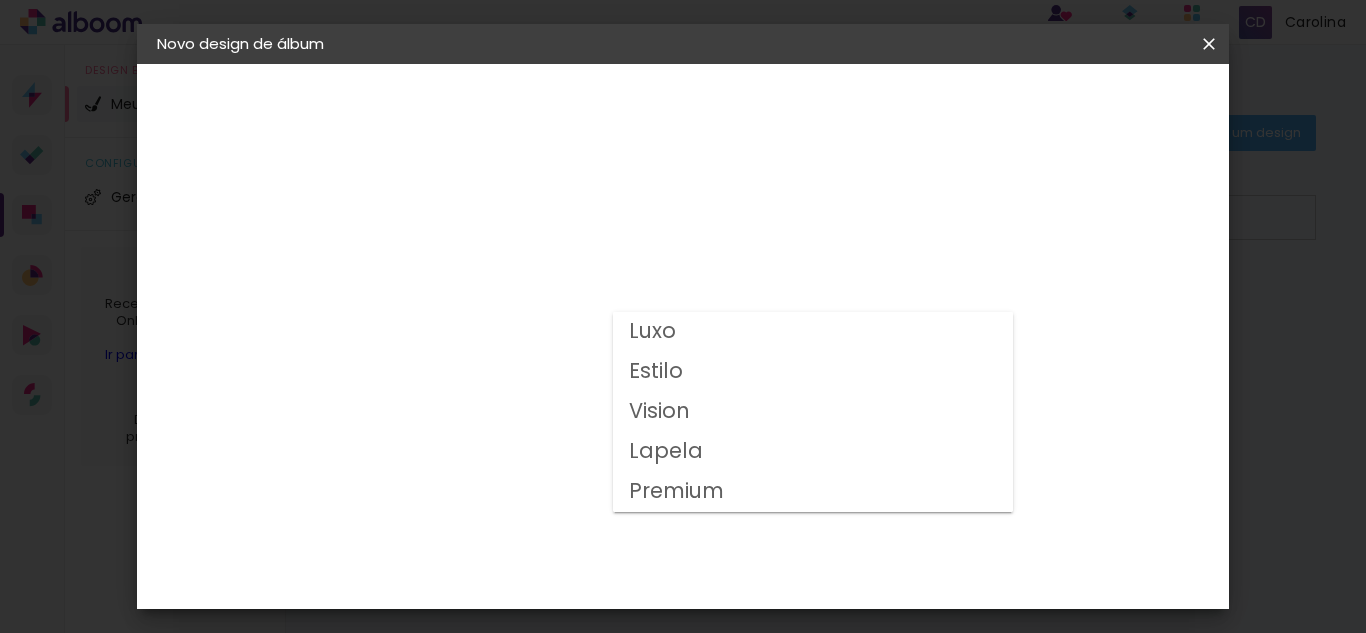 click on "Luxo" at bounding box center (813, 332) 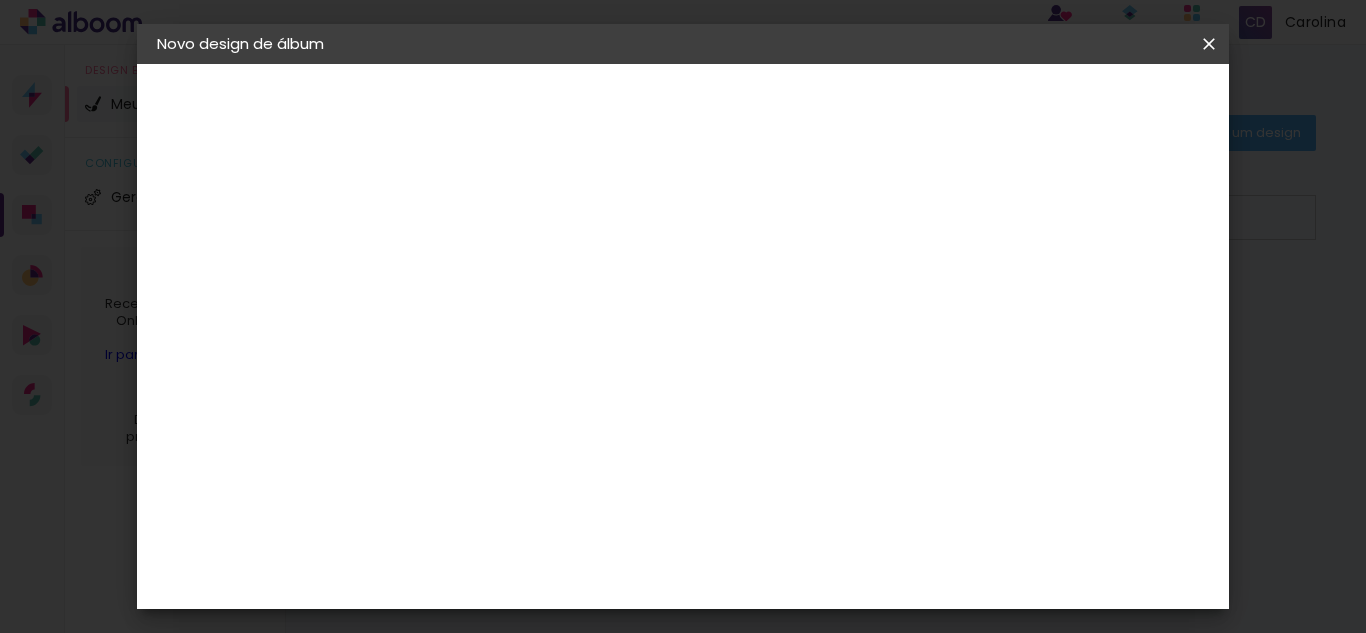 scroll, scrollTop: 152, scrollLeft: 0, axis: vertical 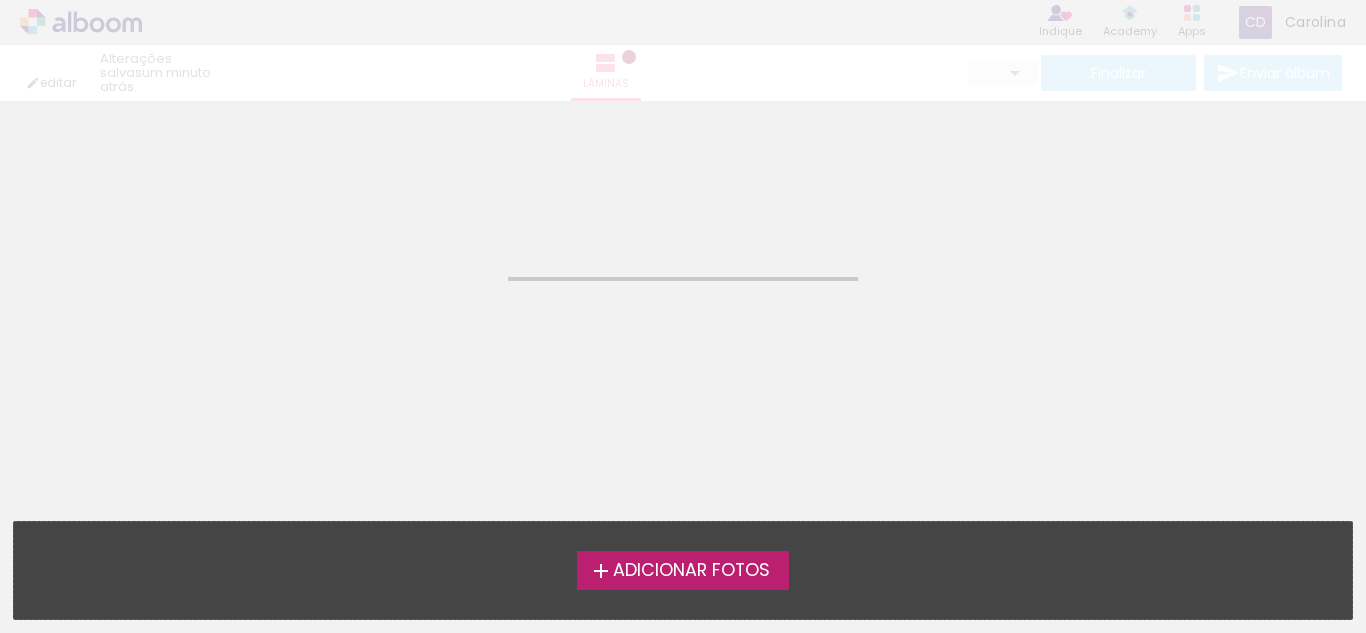 click on "Adicionar Fotos" at bounding box center (691, 571) 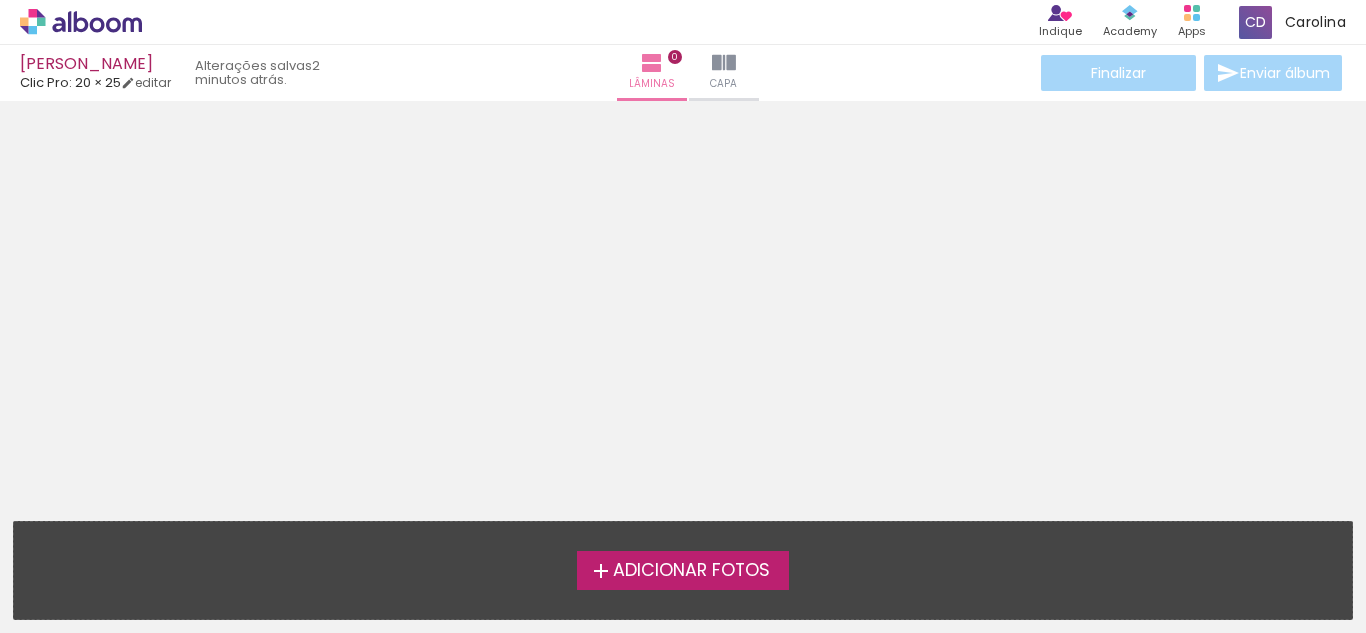 click on "Adicionar Fotos" at bounding box center [691, 571] 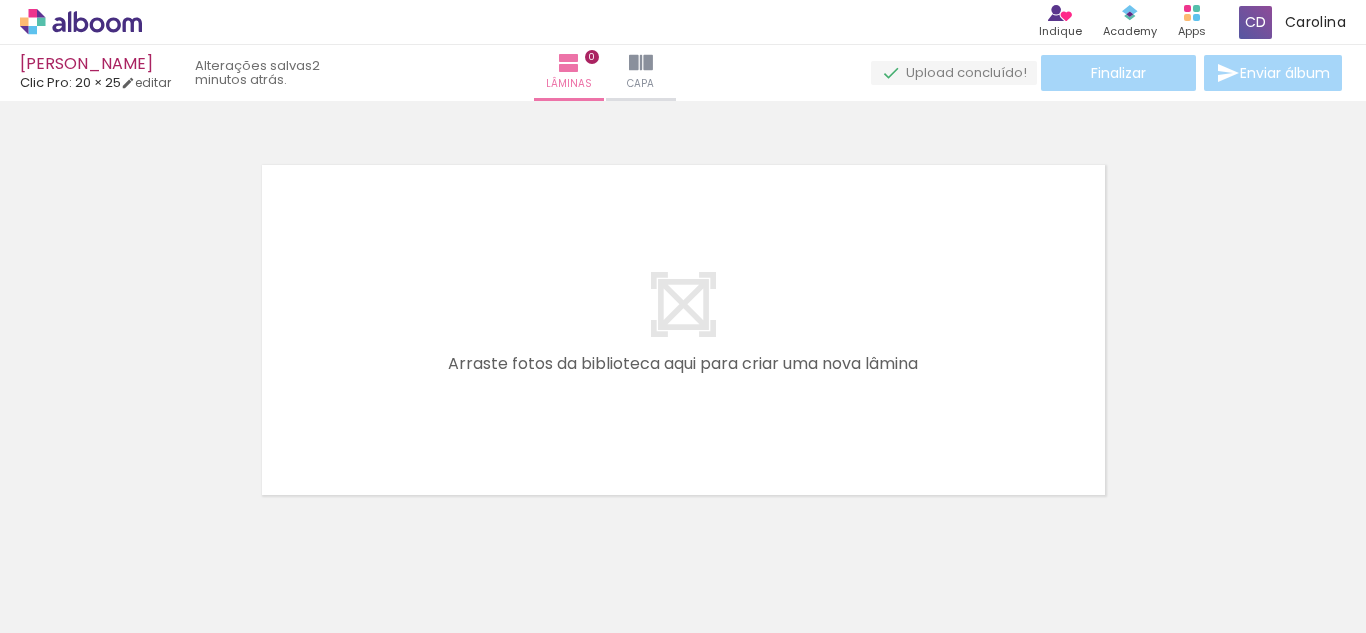 scroll, scrollTop: 26, scrollLeft: 0, axis: vertical 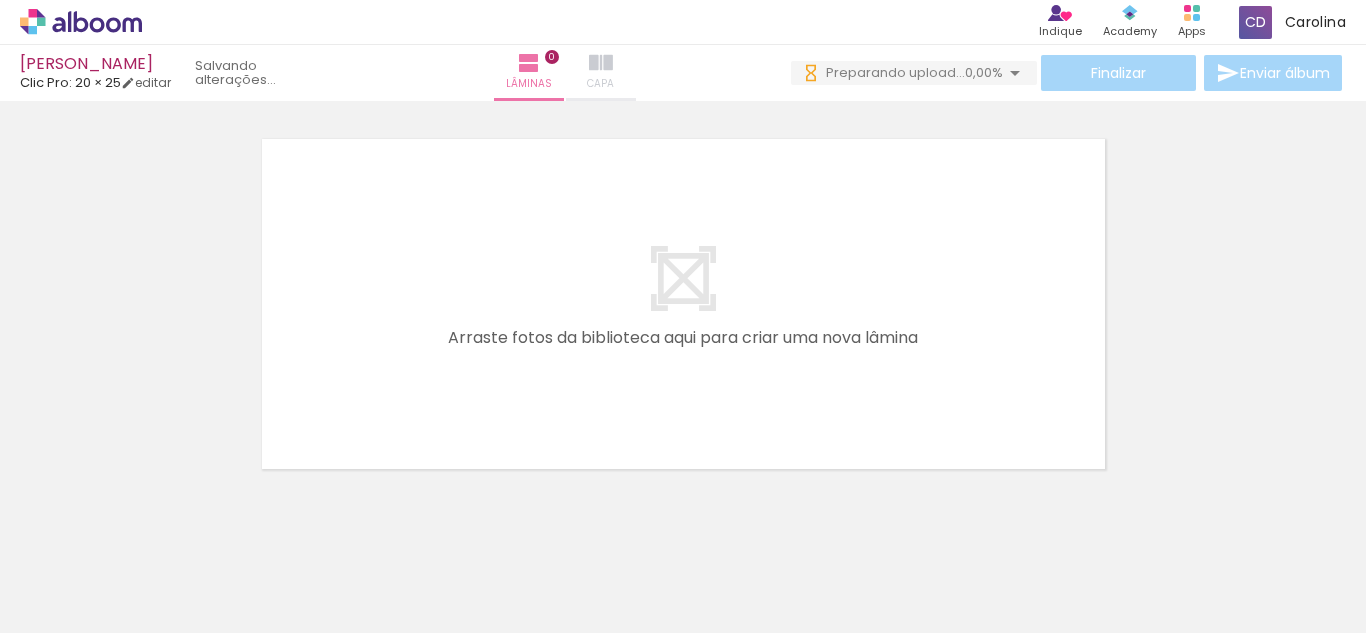 click on "Capa" at bounding box center [600, 84] 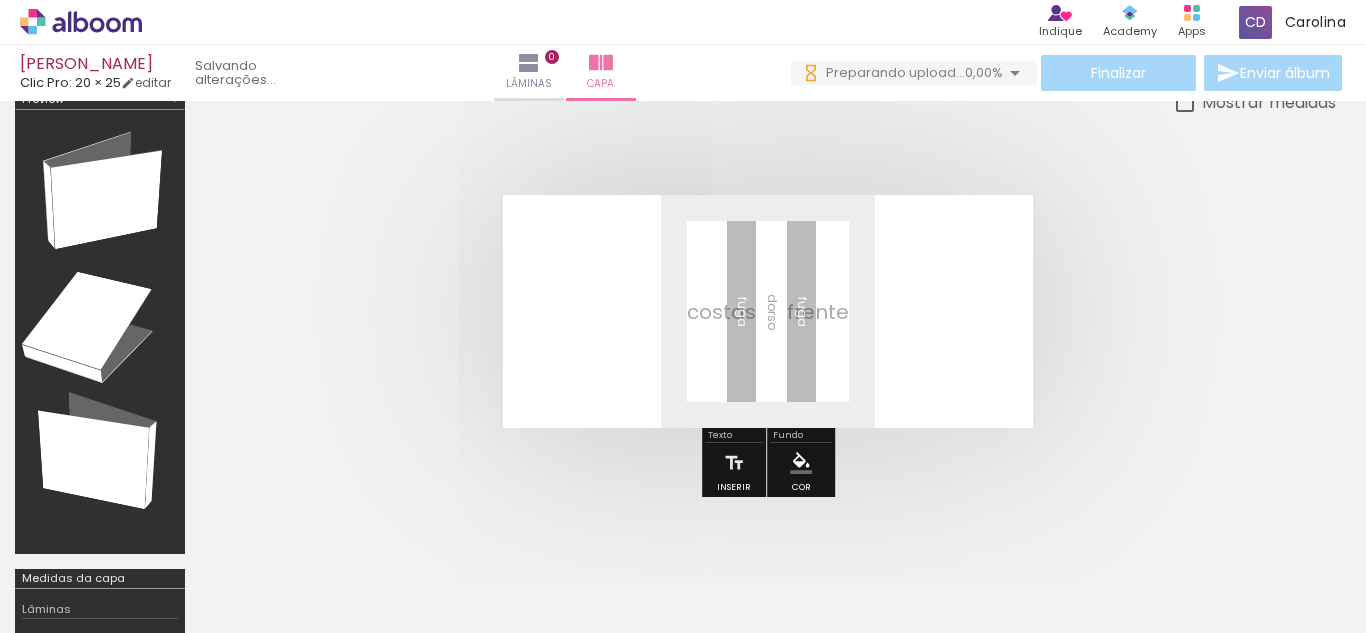 scroll, scrollTop: 0, scrollLeft: 0, axis: both 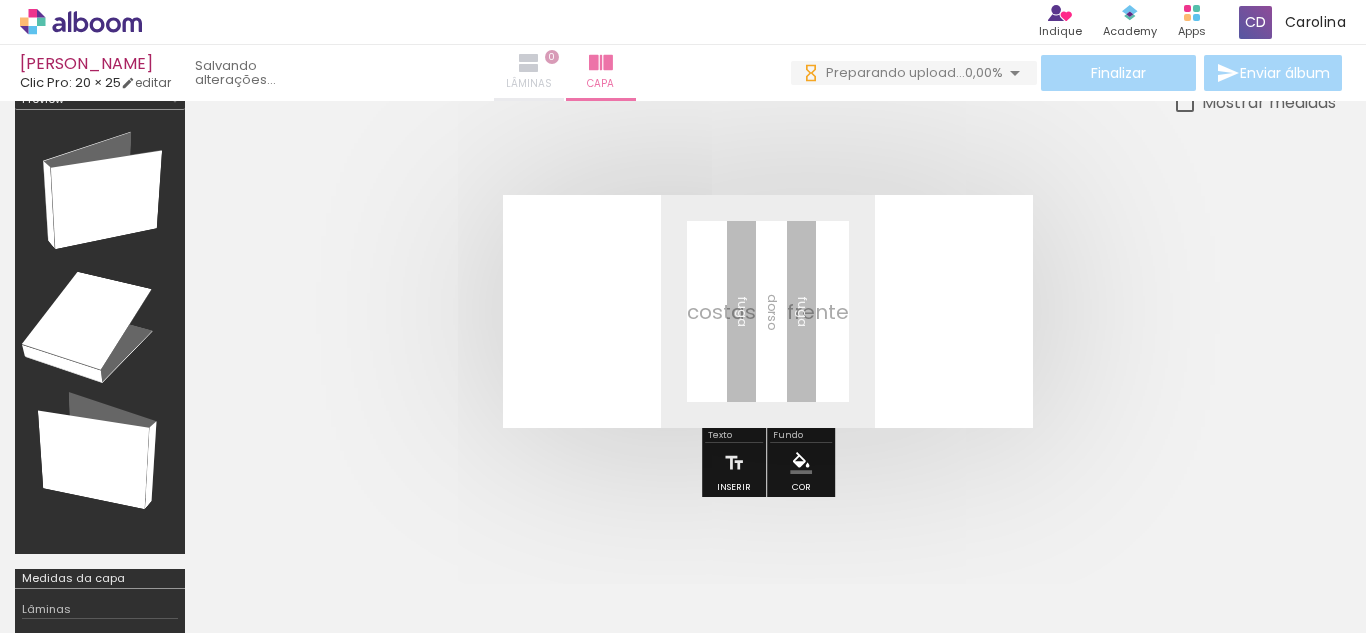 click on "Lâminas 0" at bounding box center (529, 73) 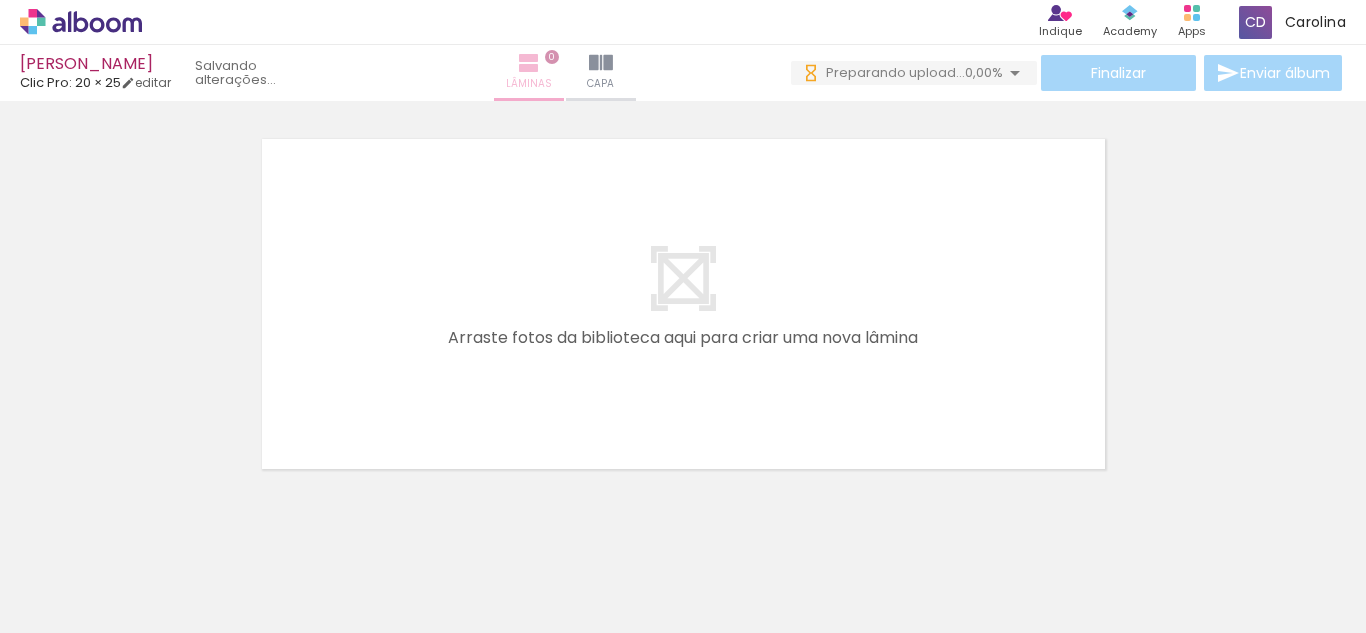 scroll, scrollTop: 0, scrollLeft: 0, axis: both 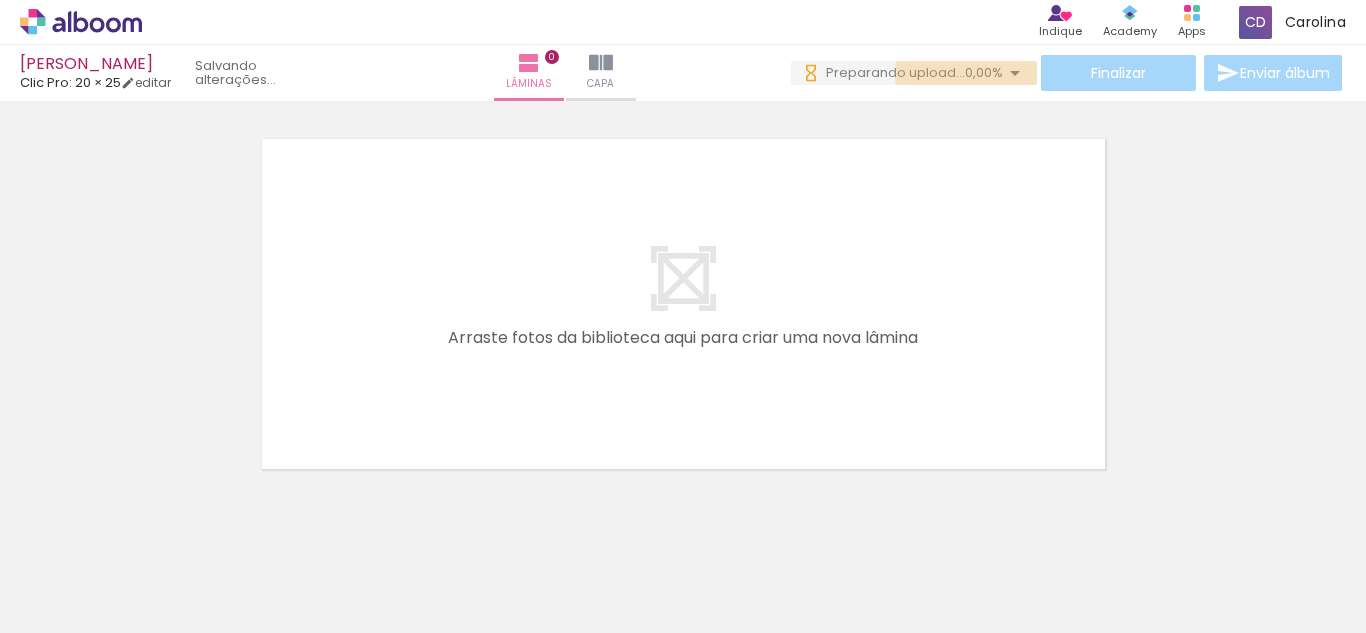 click at bounding box center [1015, 73] 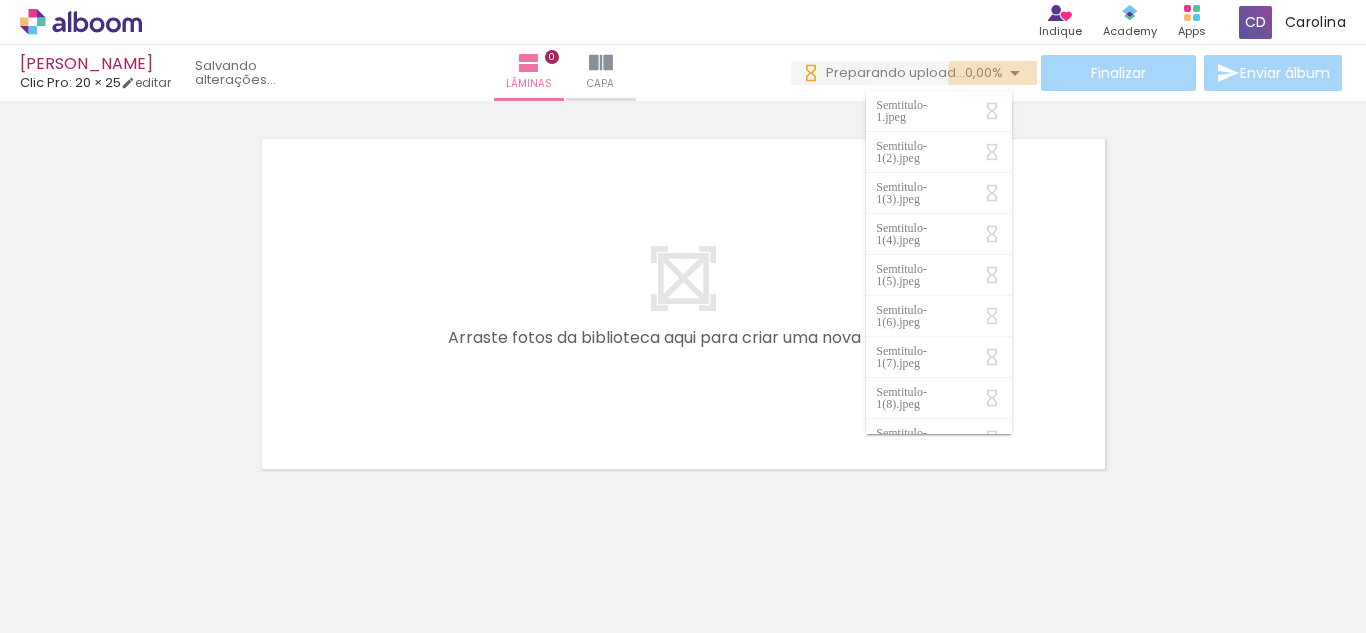 scroll, scrollTop: 0, scrollLeft: 0, axis: both 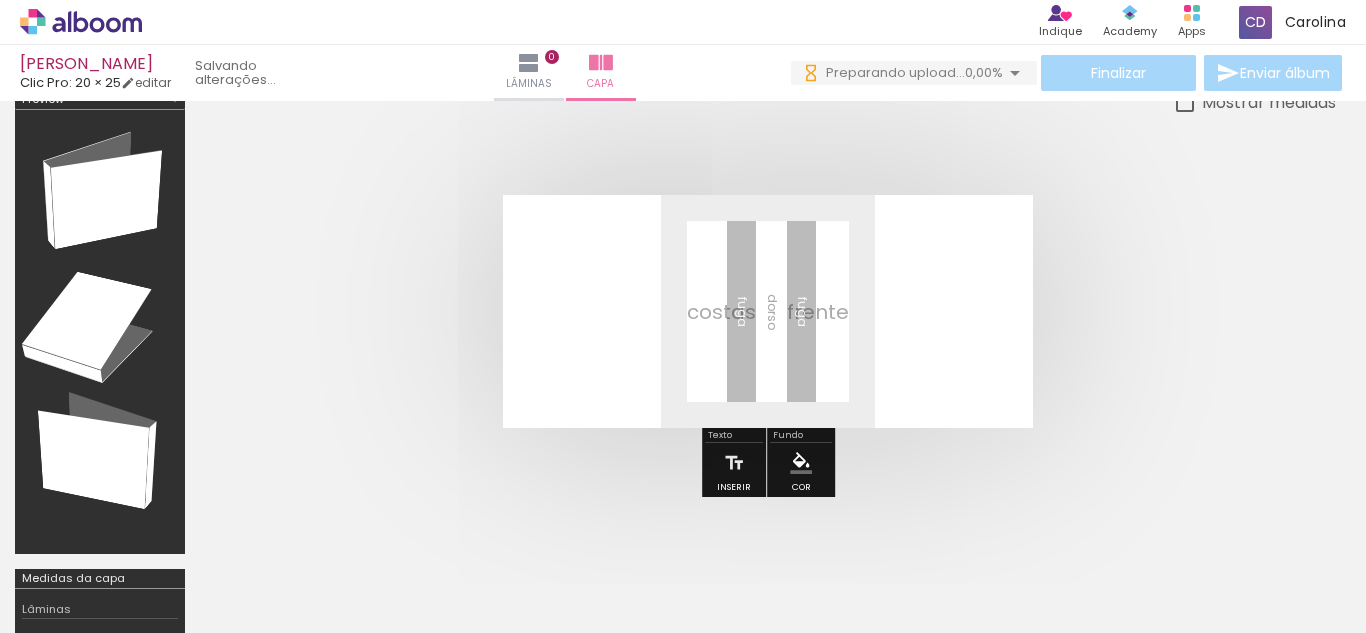 click at bounding box center (312, 566) 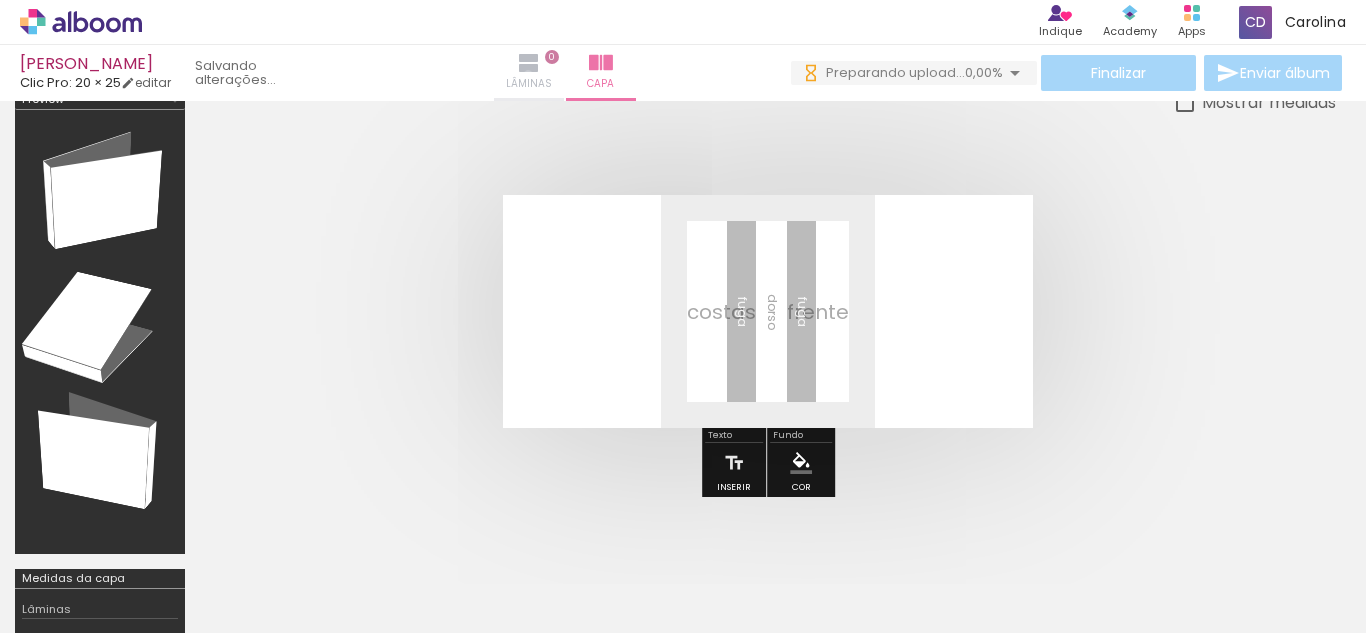 click at bounding box center (529, 63) 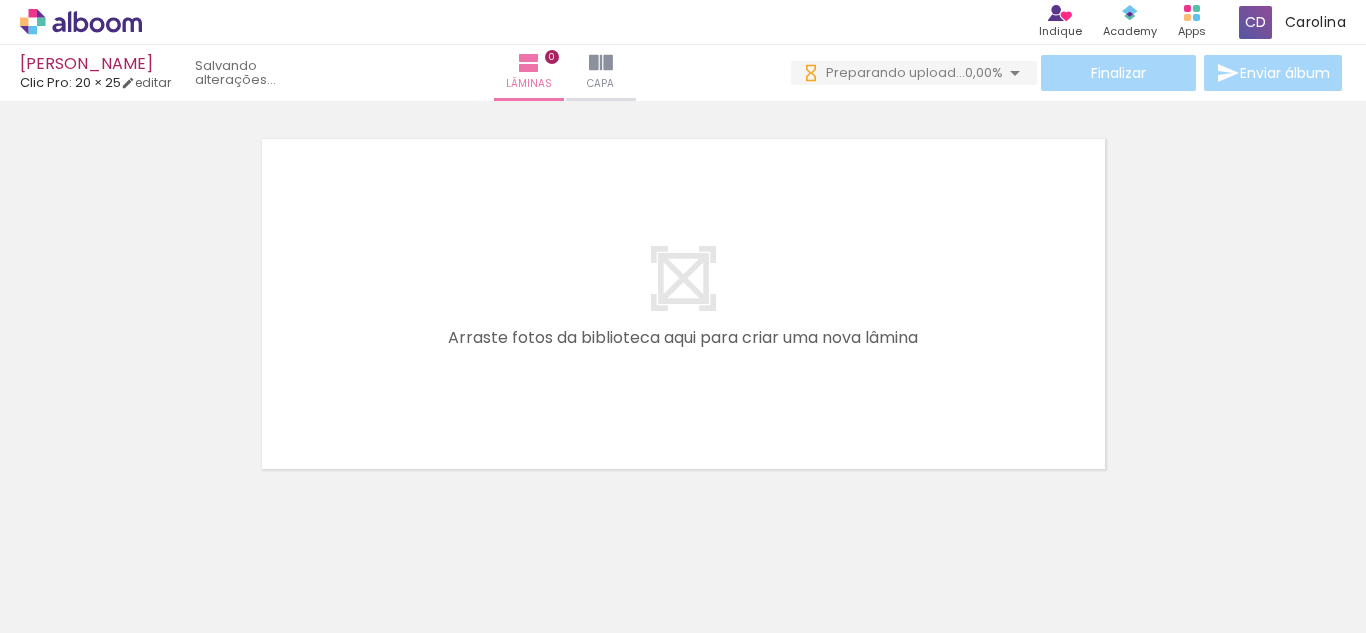 click at bounding box center [312, 565] 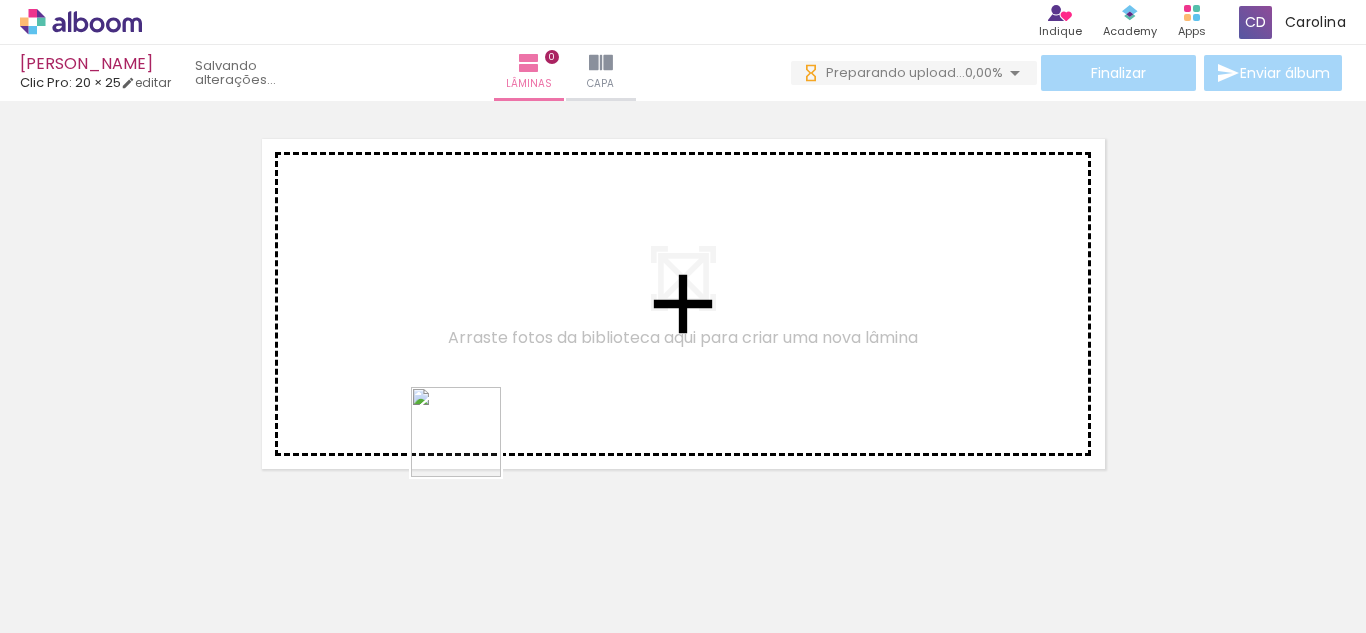 click at bounding box center [683, 316] 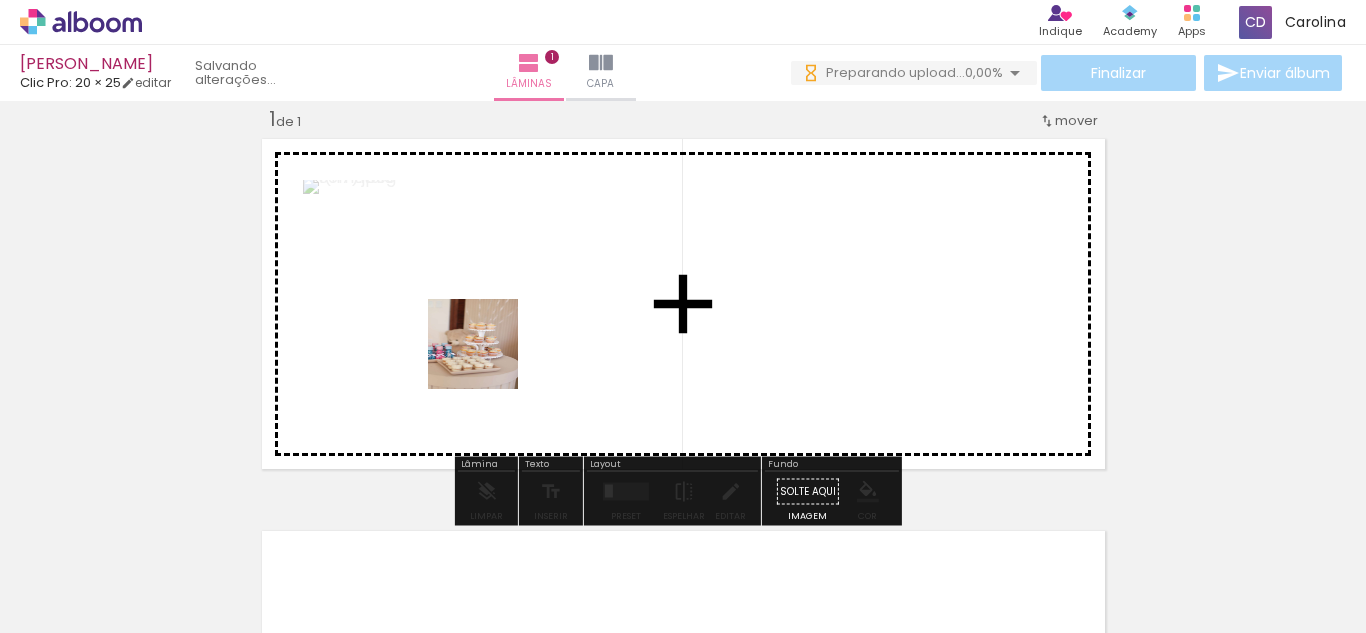 drag, startPoint x: 472, startPoint y: 573, endPoint x: 490, endPoint y: 349, distance: 224.72205 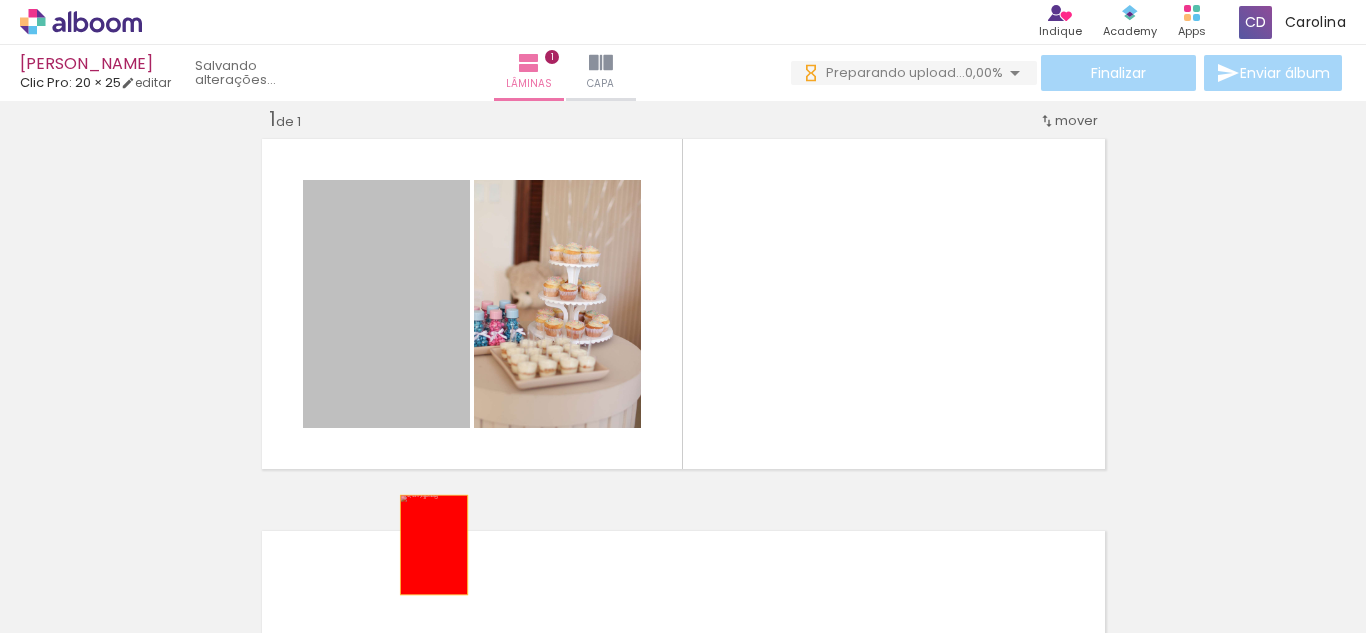 drag, startPoint x: 372, startPoint y: 327, endPoint x: 427, endPoint y: 554, distance: 233.56798 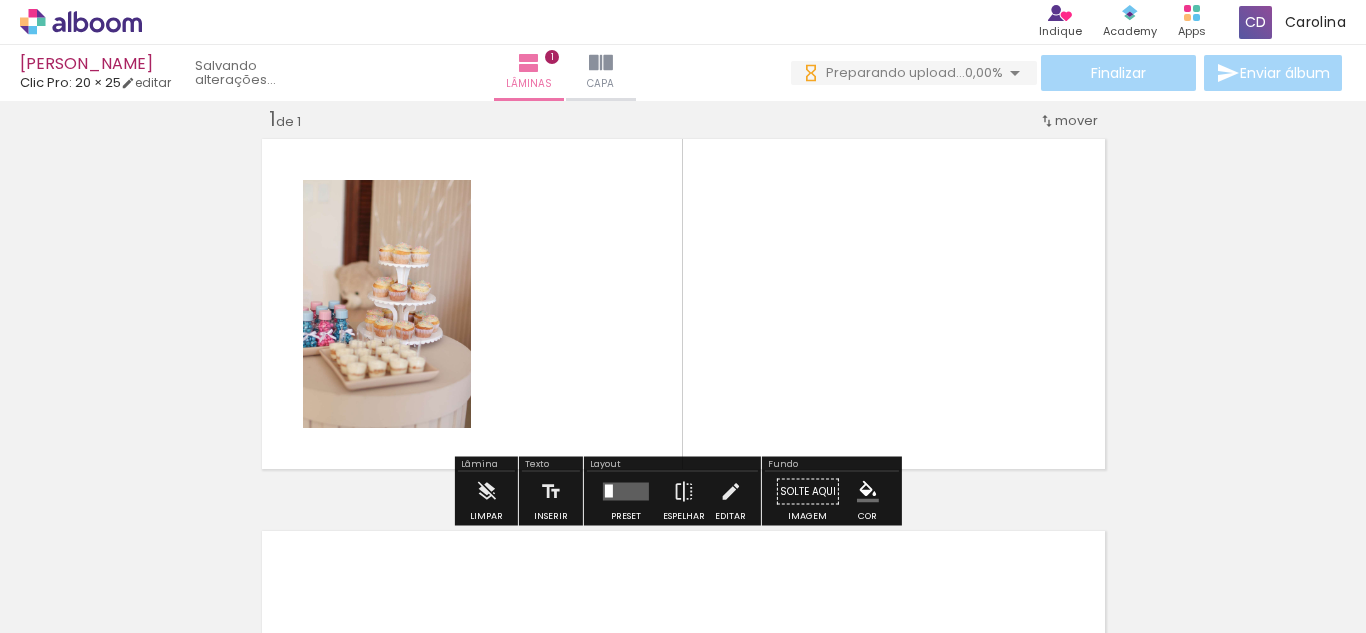 scroll, scrollTop: 0, scrollLeft: 12468, axis: horizontal 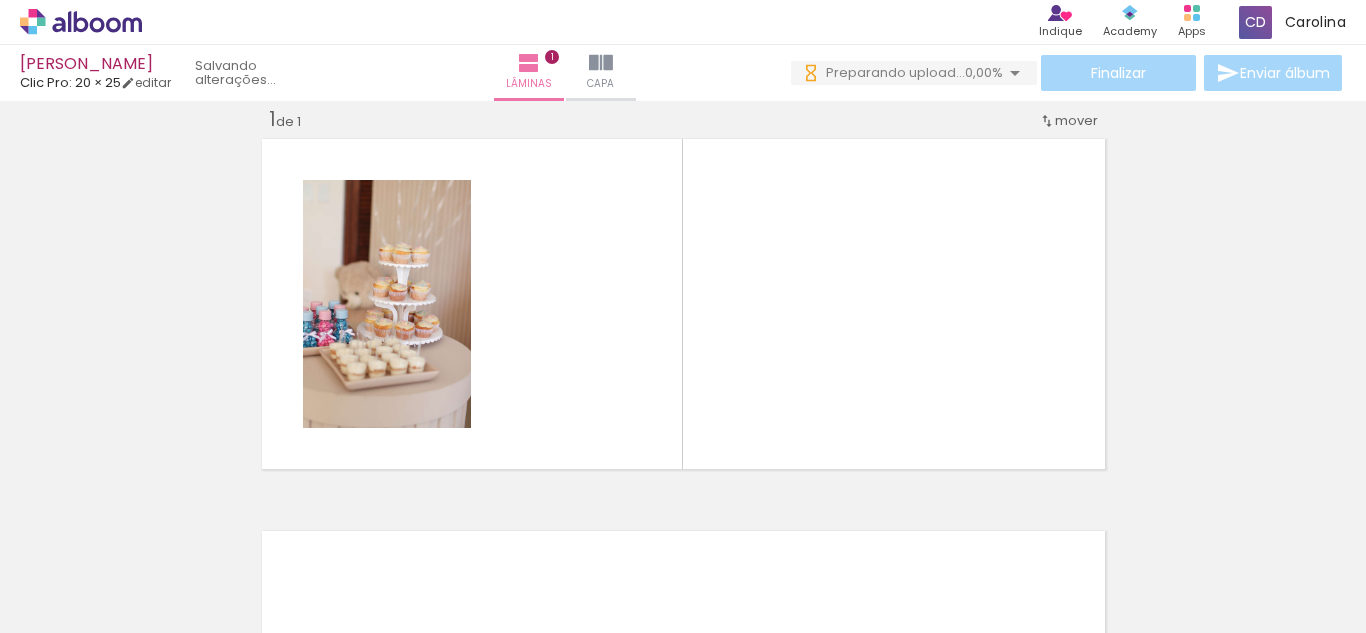 click at bounding box center (-5032, 525) 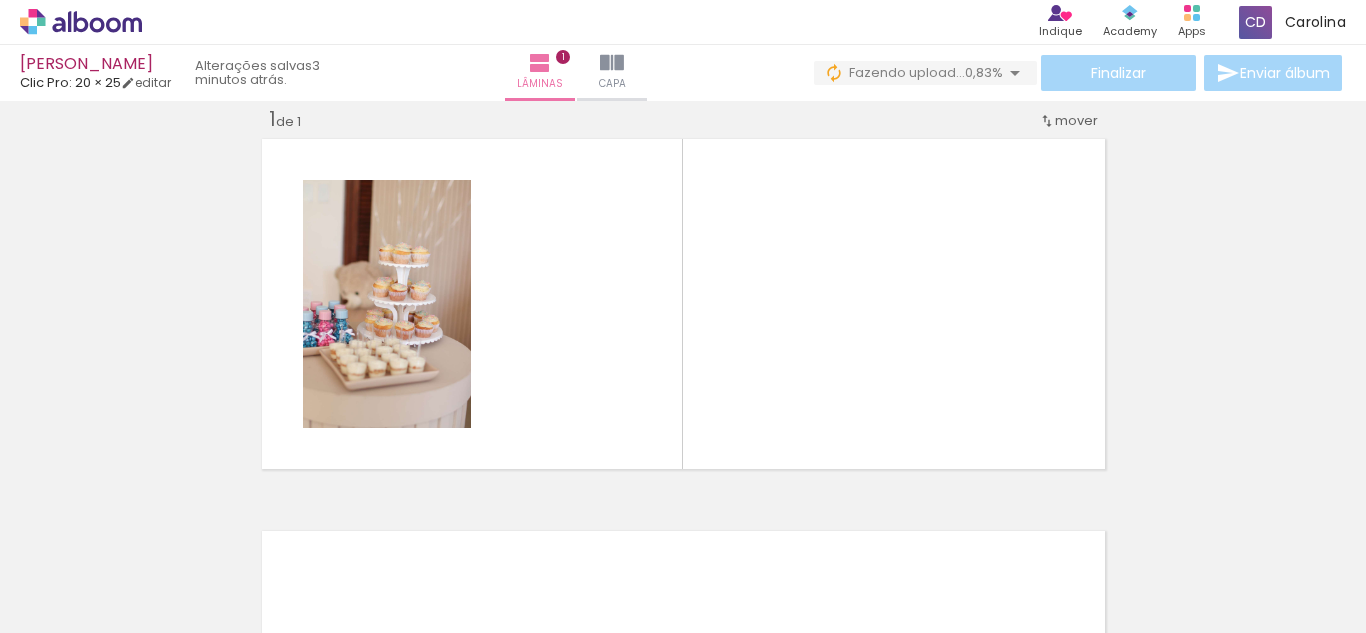 scroll, scrollTop: 0, scrollLeft: 12253, axis: horizontal 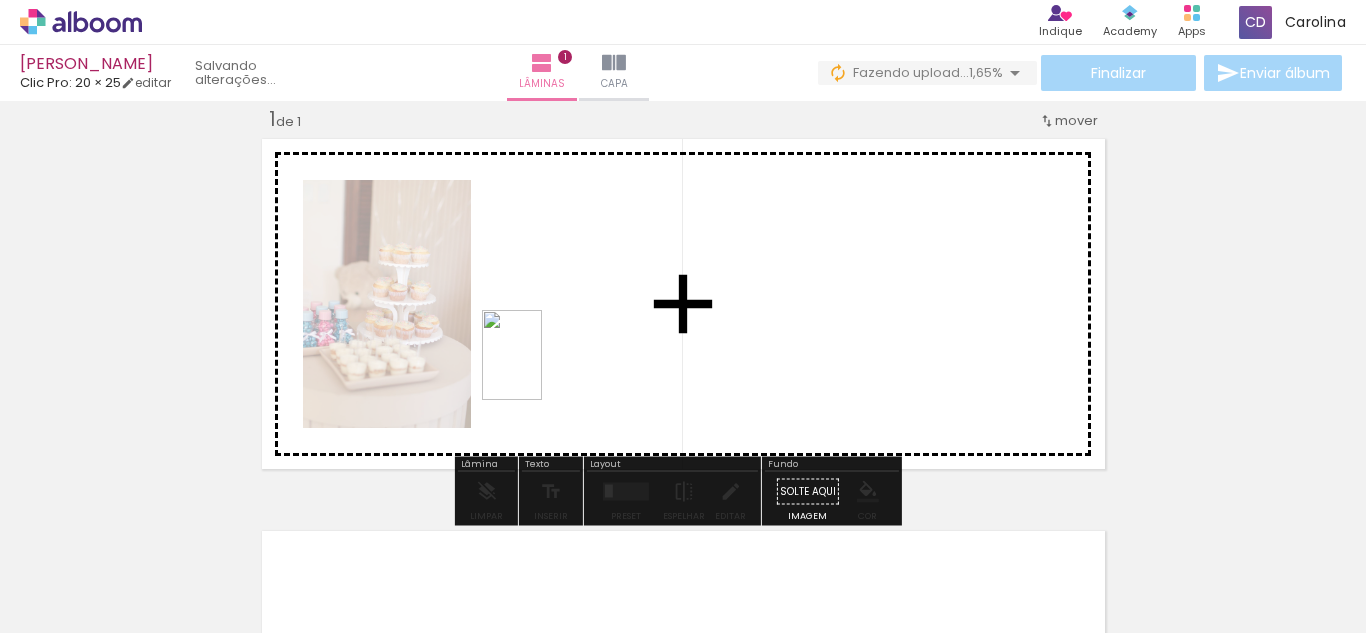 drag, startPoint x: 376, startPoint y: 582, endPoint x: 542, endPoint y: 370, distance: 269.25824 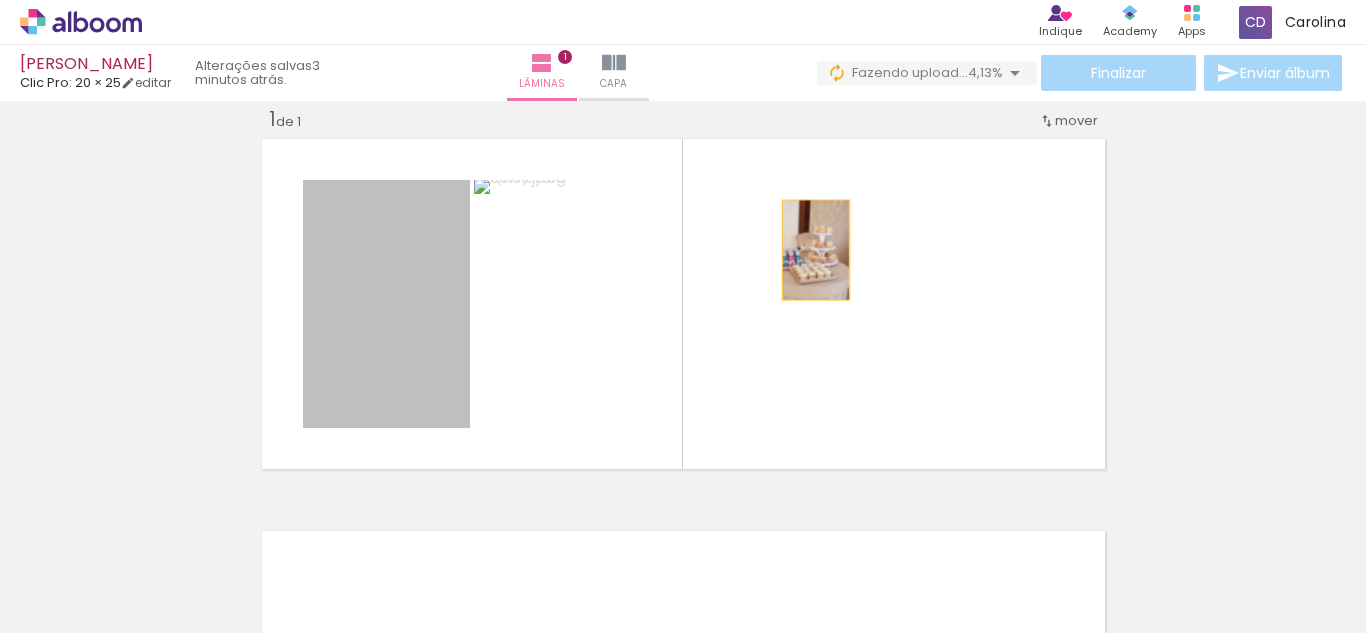 drag, startPoint x: 405, startPoint y: 318, endPoint x: 819, endPoint y: 250, distance: 419.54736 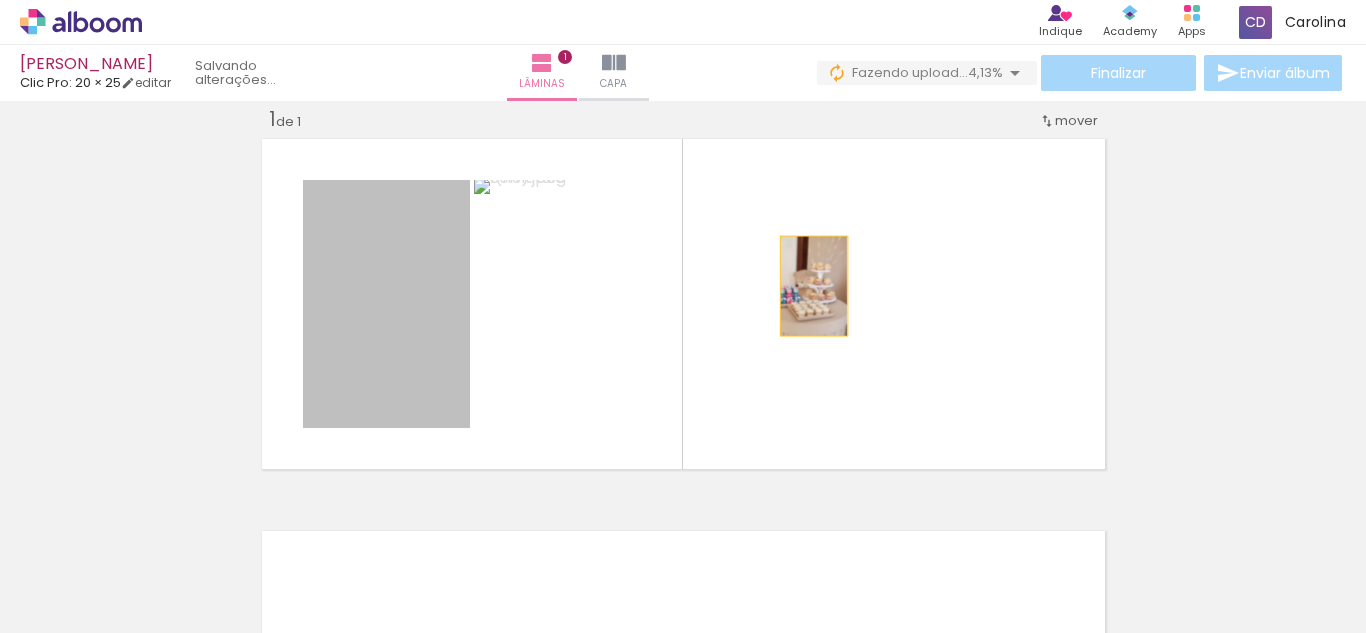 drag, startPoint x: 419, startPoint y: 293, endPoint x: 810, endPoint y: 279, distance: 391.25055 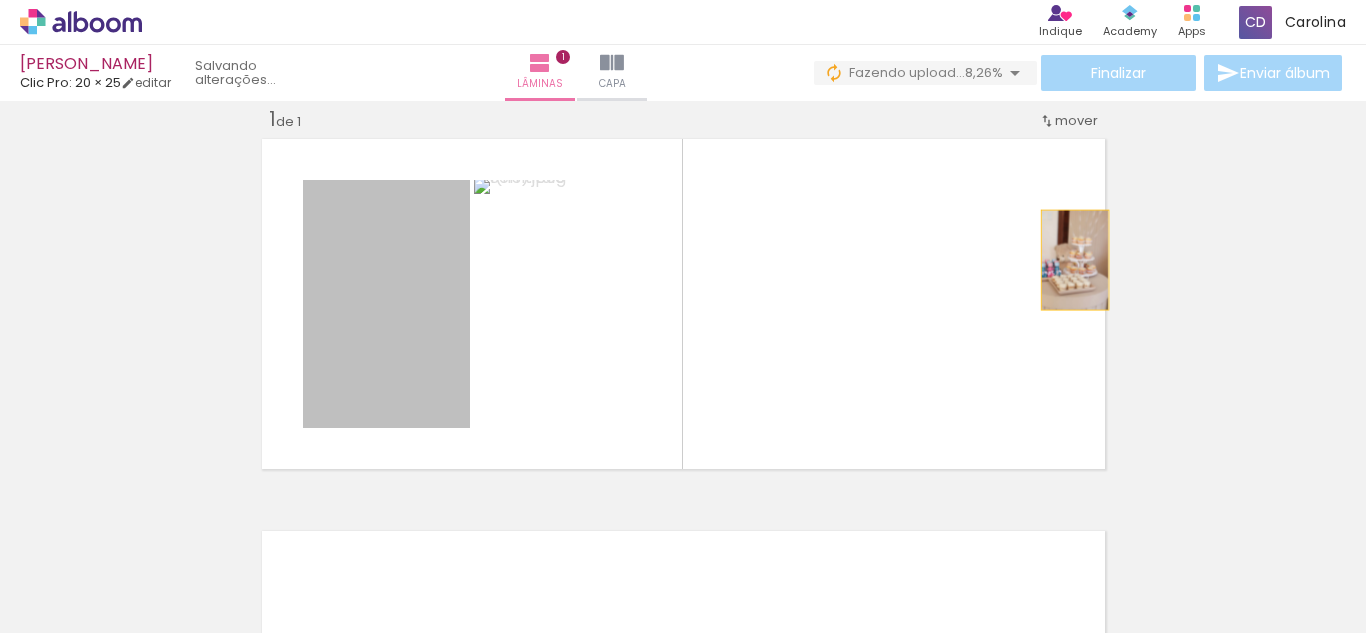 drag, startPoint x: 432, startPoint y: 405, endPoint x: 1067, endPoint y: 260, distance: 651.3448 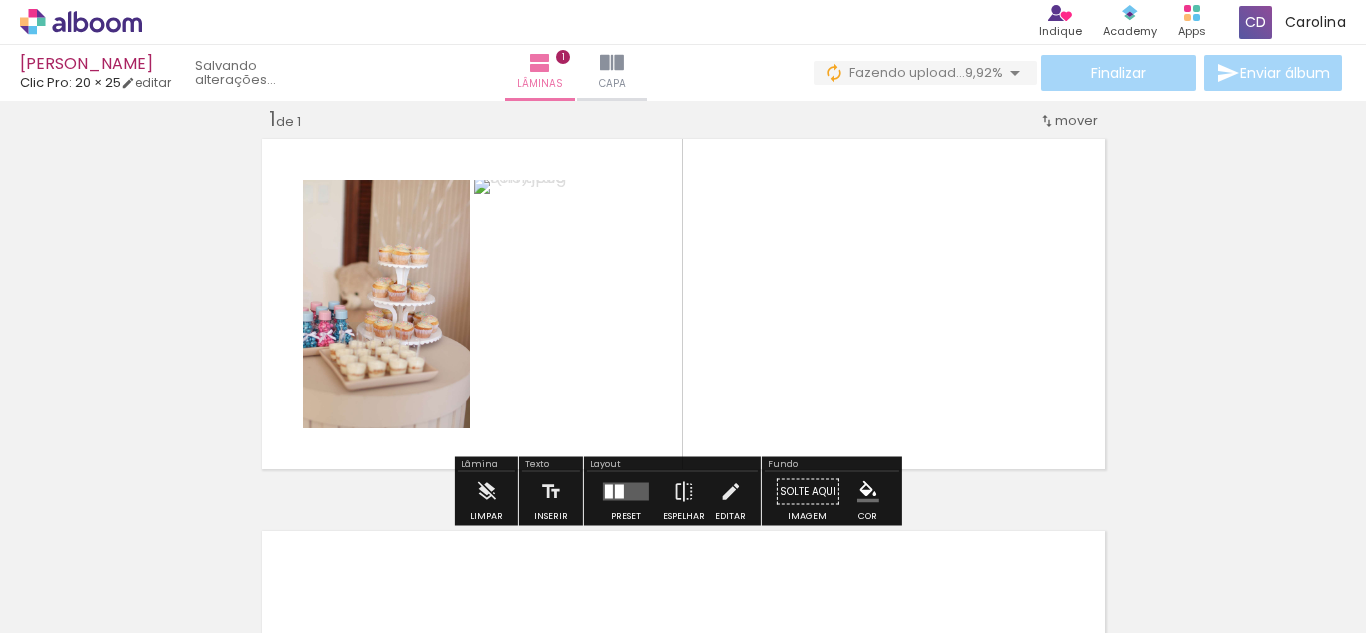 drag, startPoint x: 367, startPoint y: 299, endPoint x: 457, endPoint y: 499, distance: 219.31712 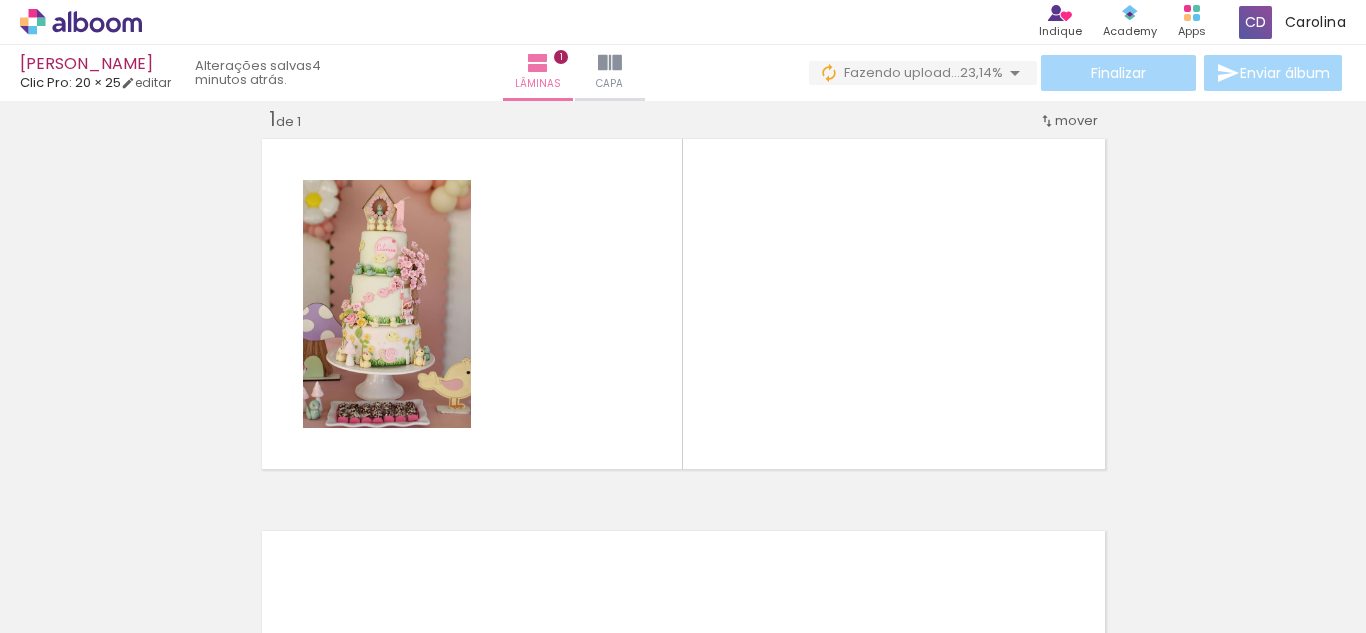 scroll, scrollTop: 0, scrollLeft: 12356, axis: horizontal 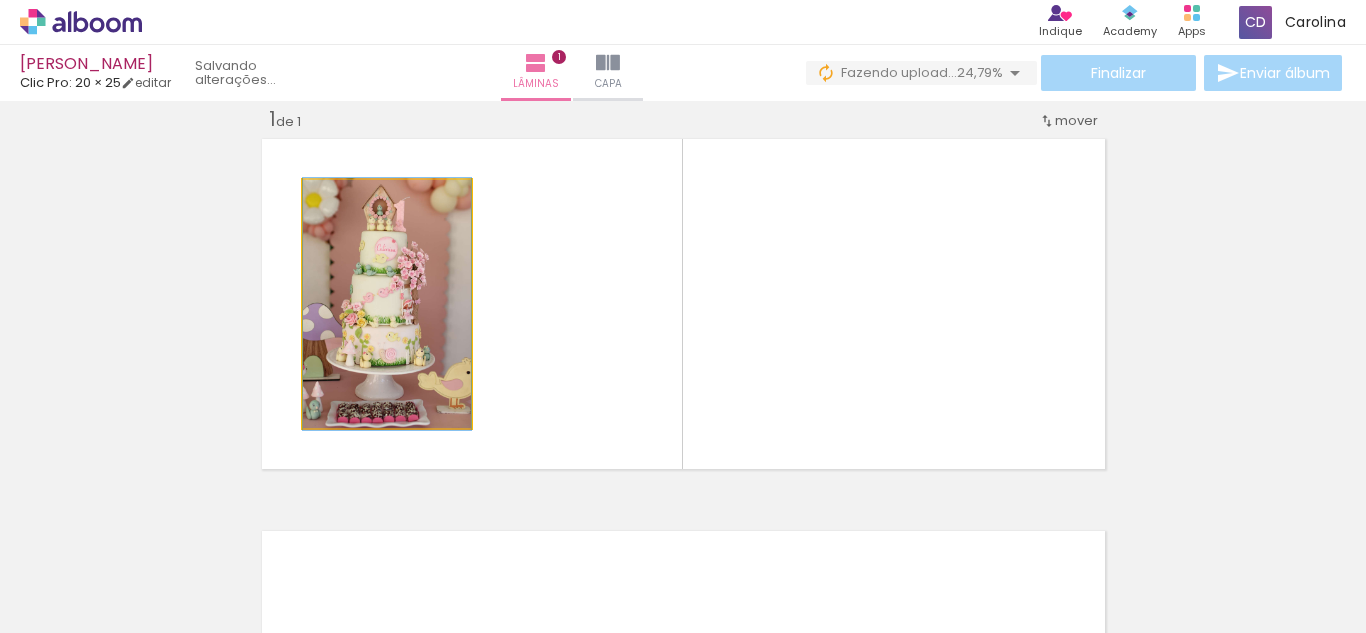click 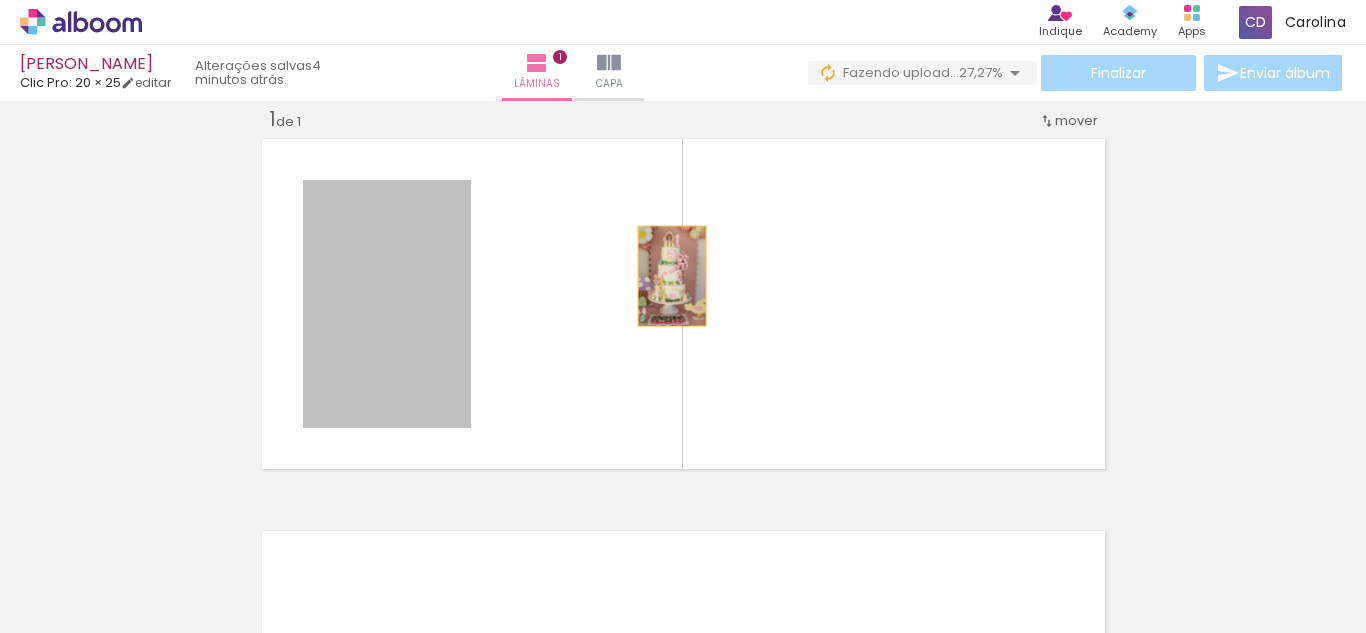 drag, startPoint x: 426, startPoint y: 292, endPoint x: 766, endPoint y: 276, distance: 340.37625 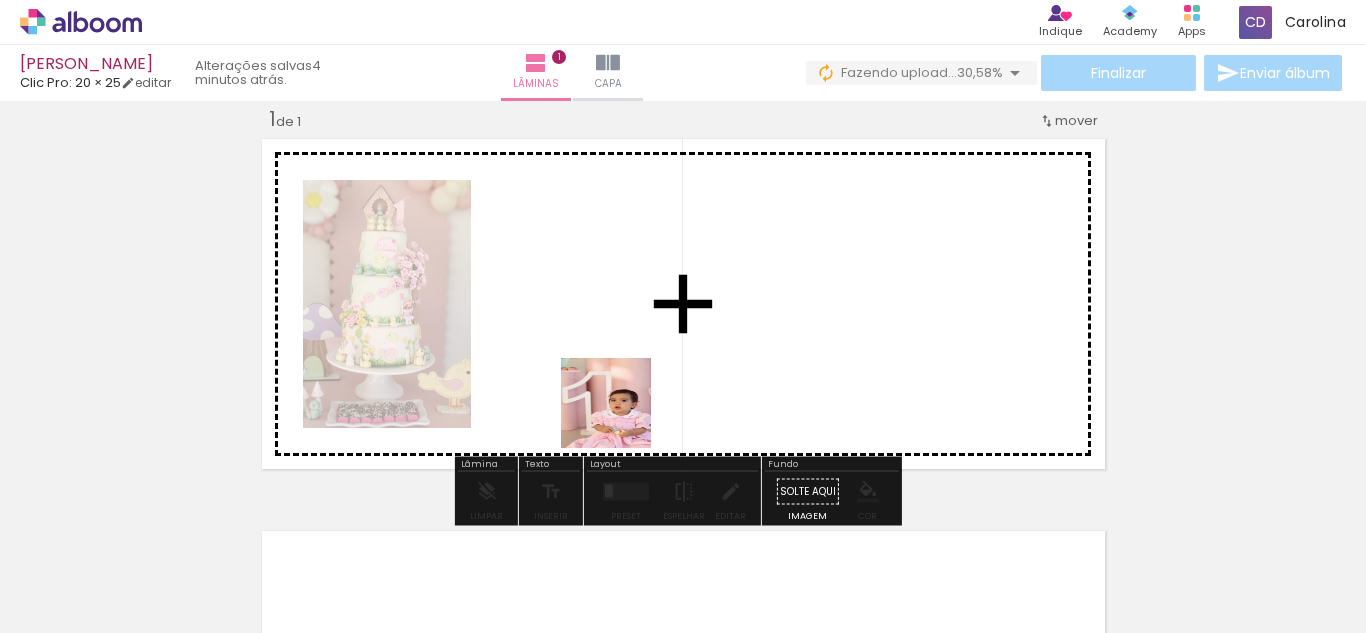 drag, startPoint x: 876, startPoint y: 568, endPoint x: 591, endPoint y: 378, distance: 342.52737 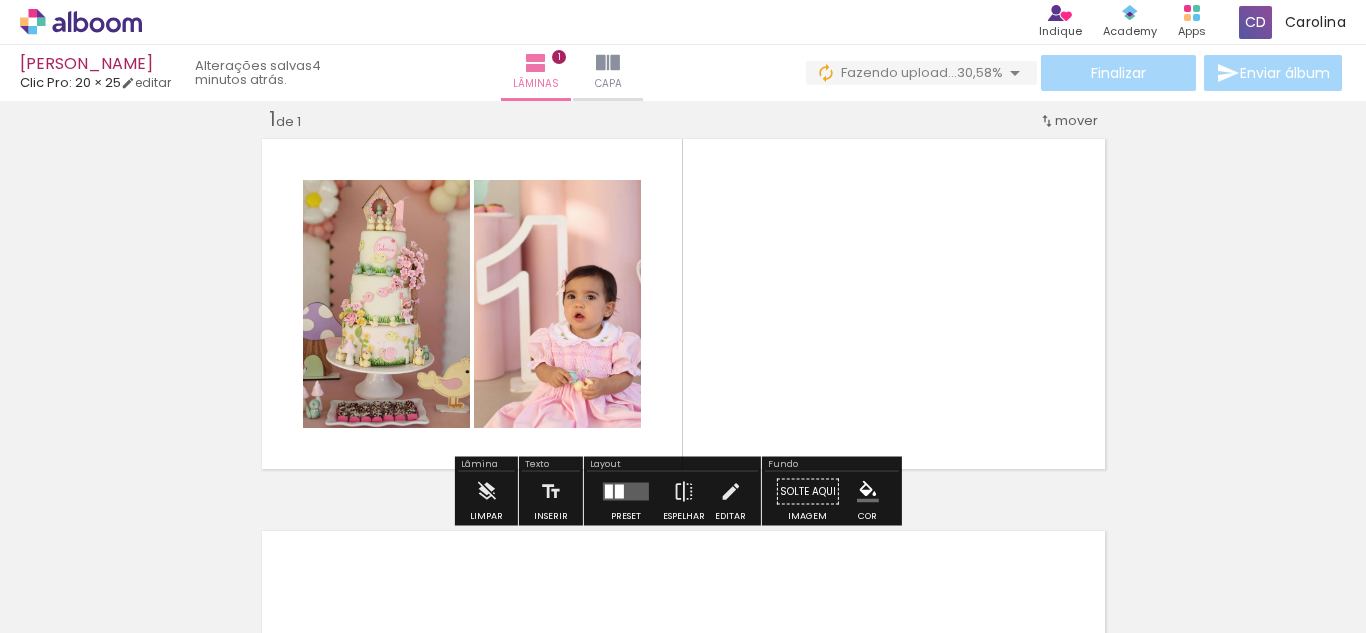 click 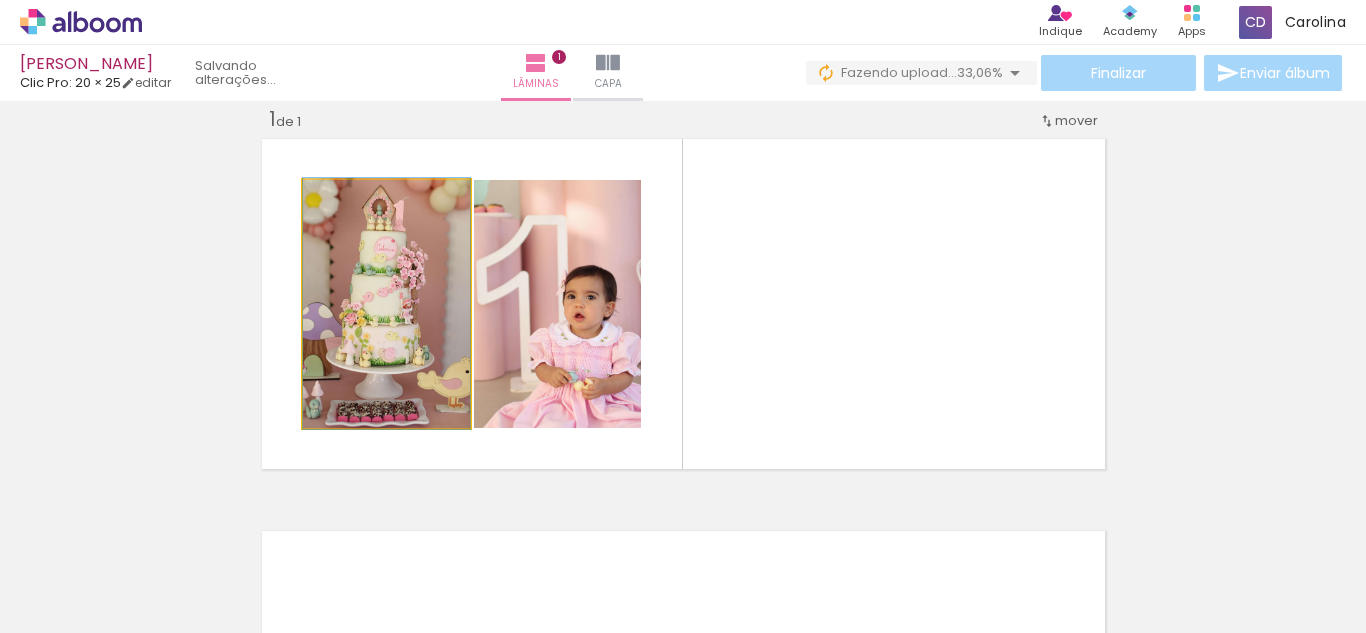 drag, startPoint x: 391, startPoint y: 314, endPoint x: 518, endPoint y: 558, distance: 275.07272 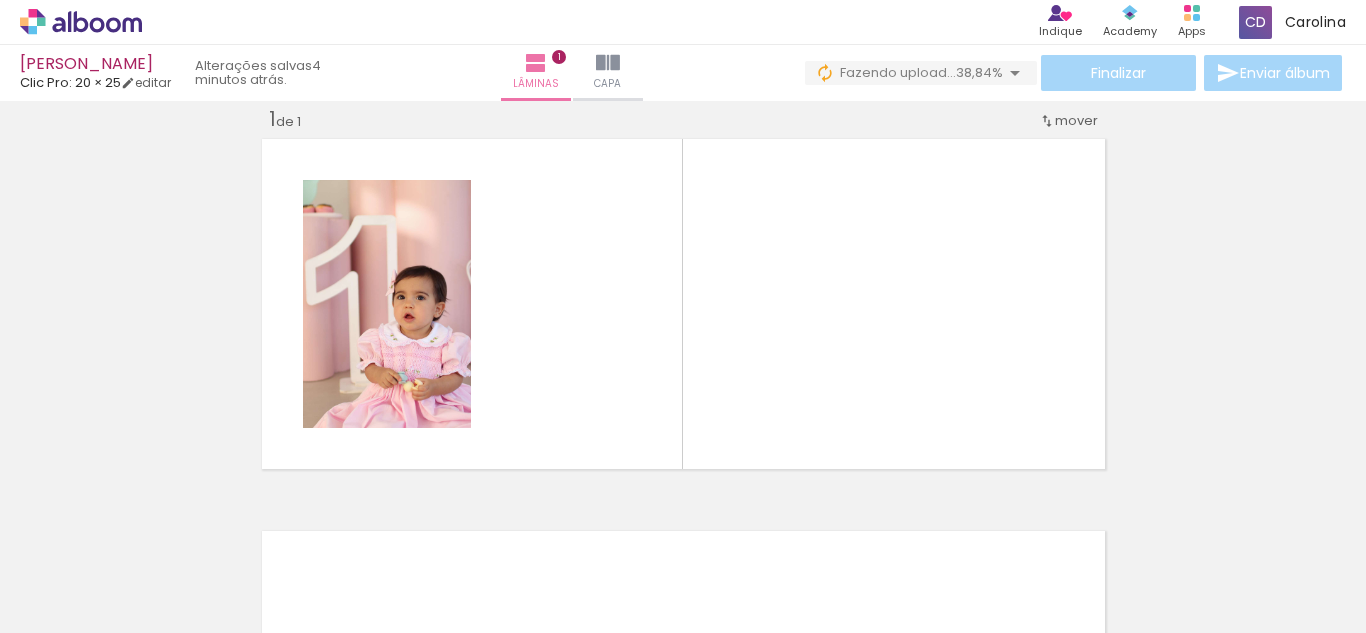 scroll, scrollTop: 0, scrollLeft: 12356, axis: horizontal 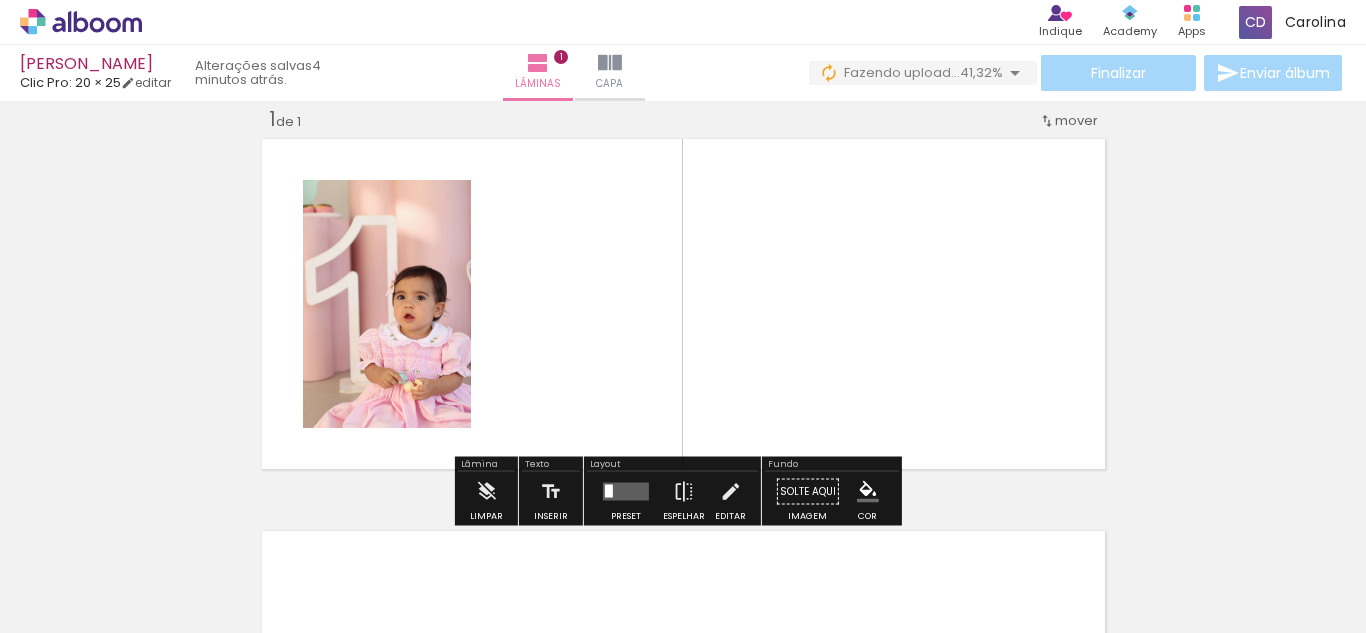 click at bounding box center [683, 304] 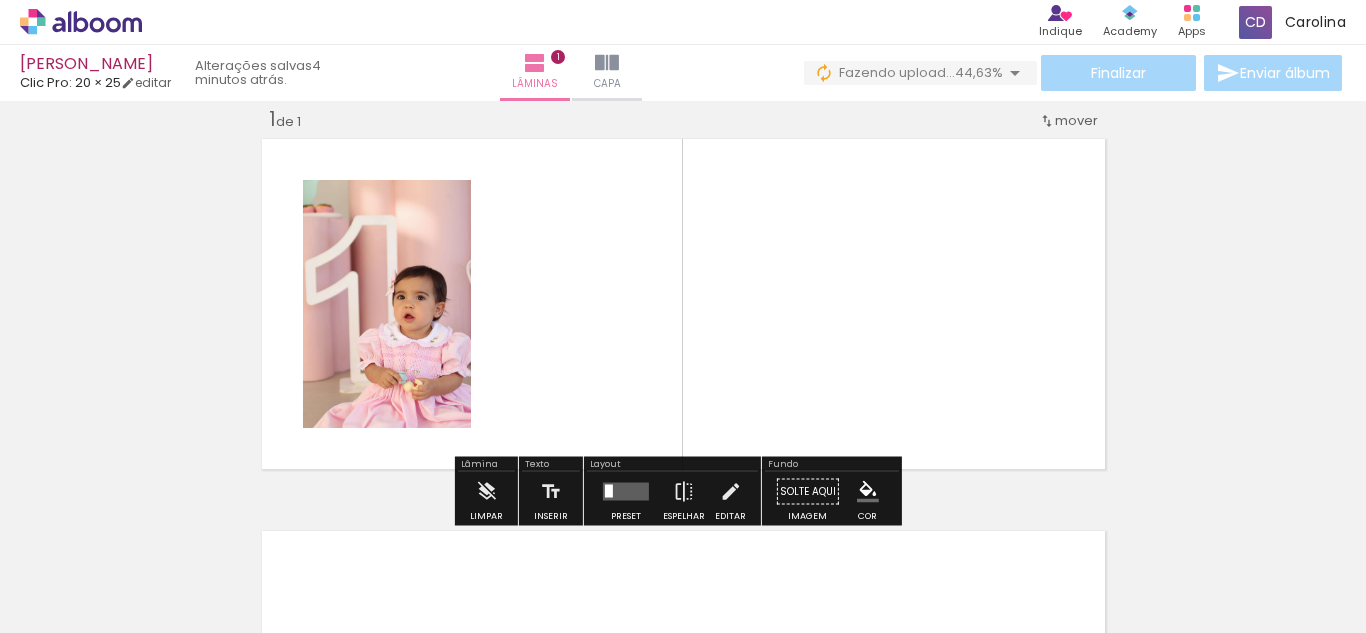 scroll, scrollTop: 0, scrollLeft: 6397, axis: horizontal 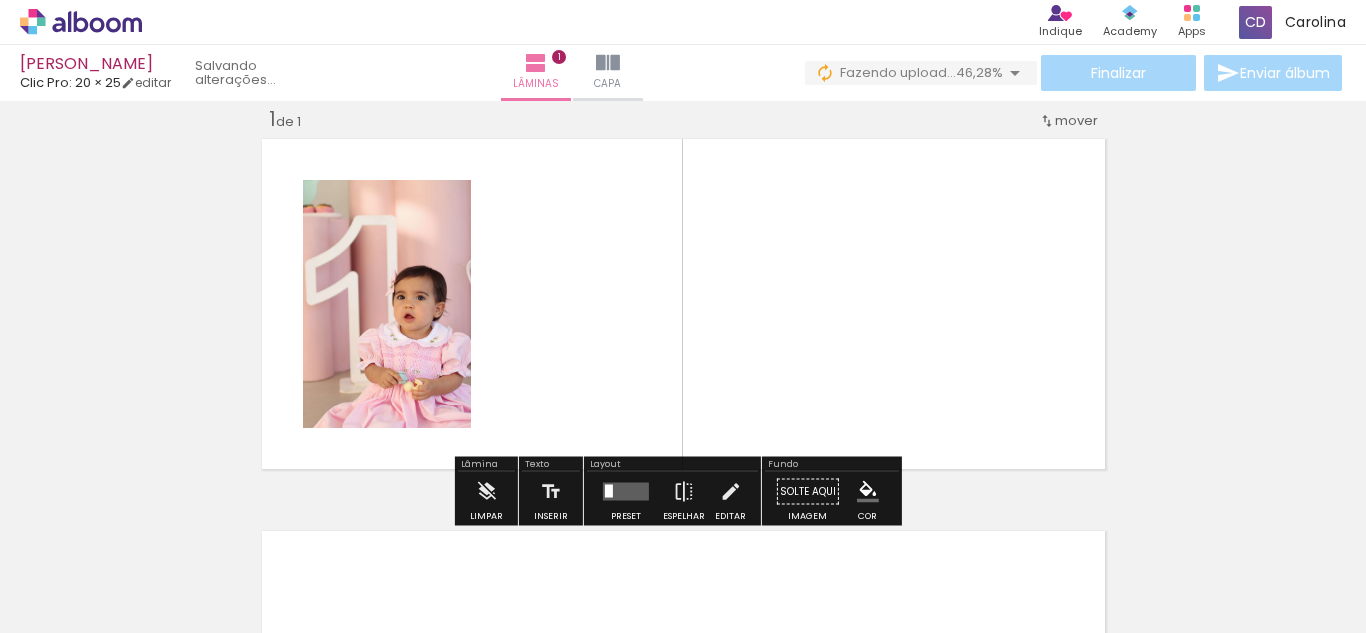 click at bounding box center [4555, 566] 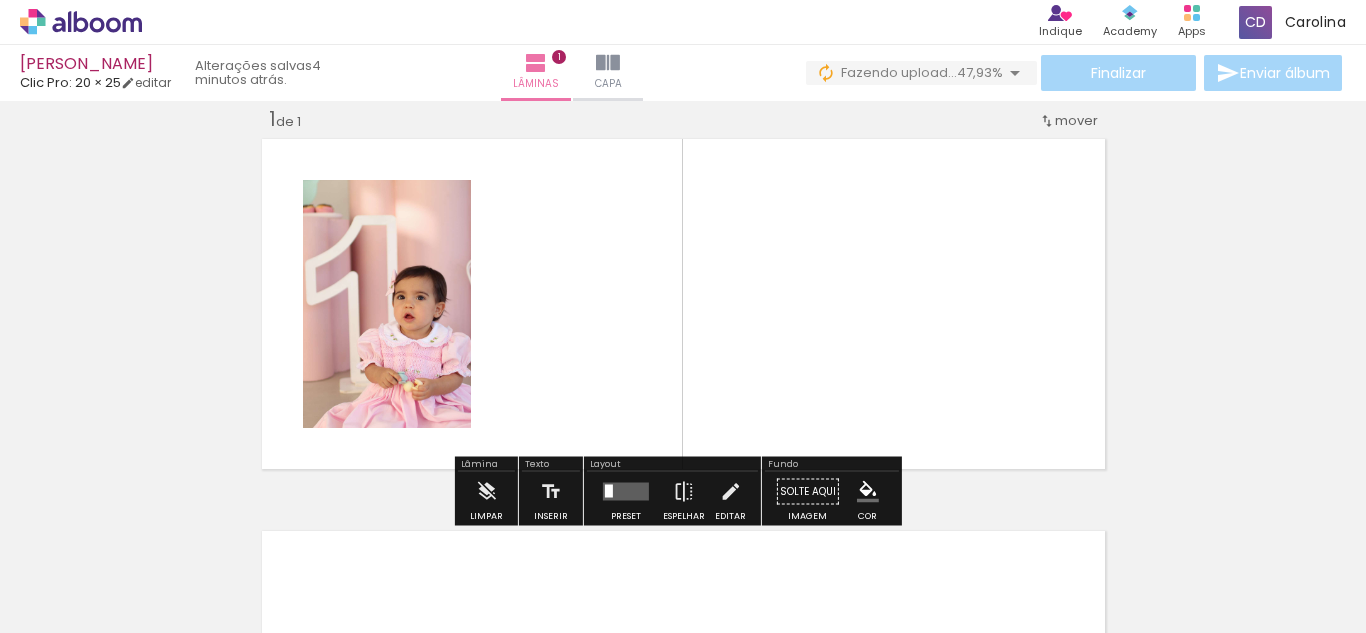 click at bounding box center (4555, 566) 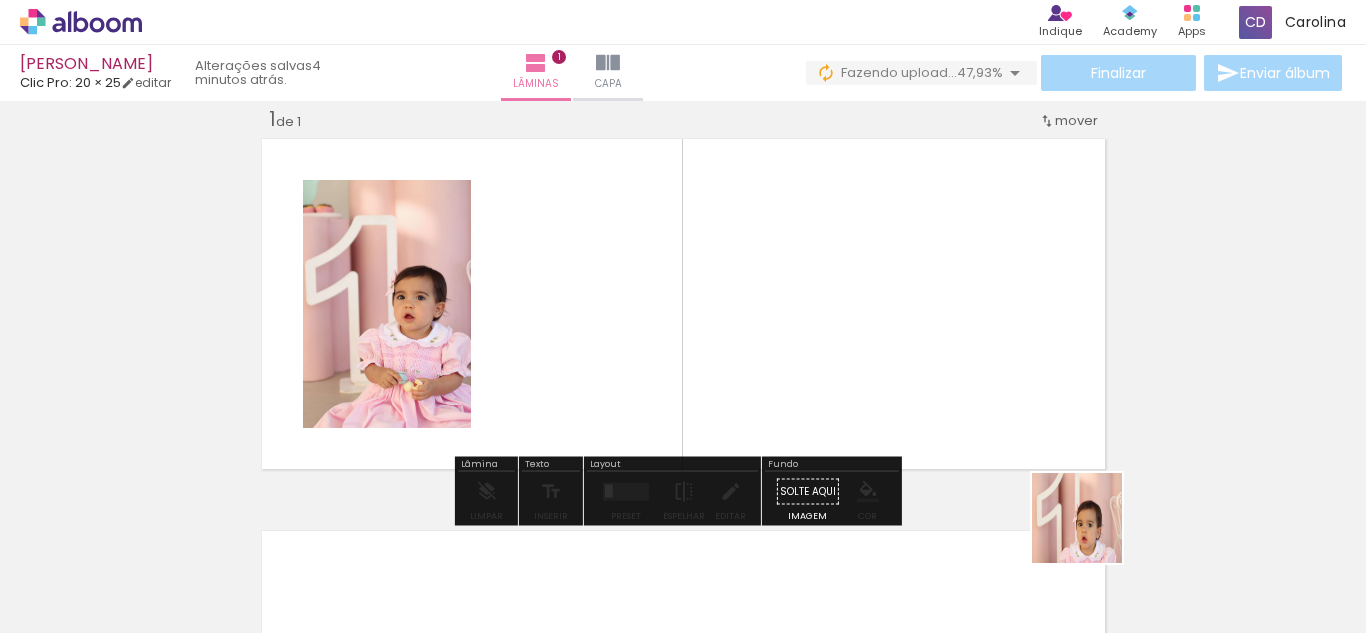 drag, startPoint x: 1104, startPoint y: 560, endPoint x: 966, endPoint y: 370, distance: 234.82759 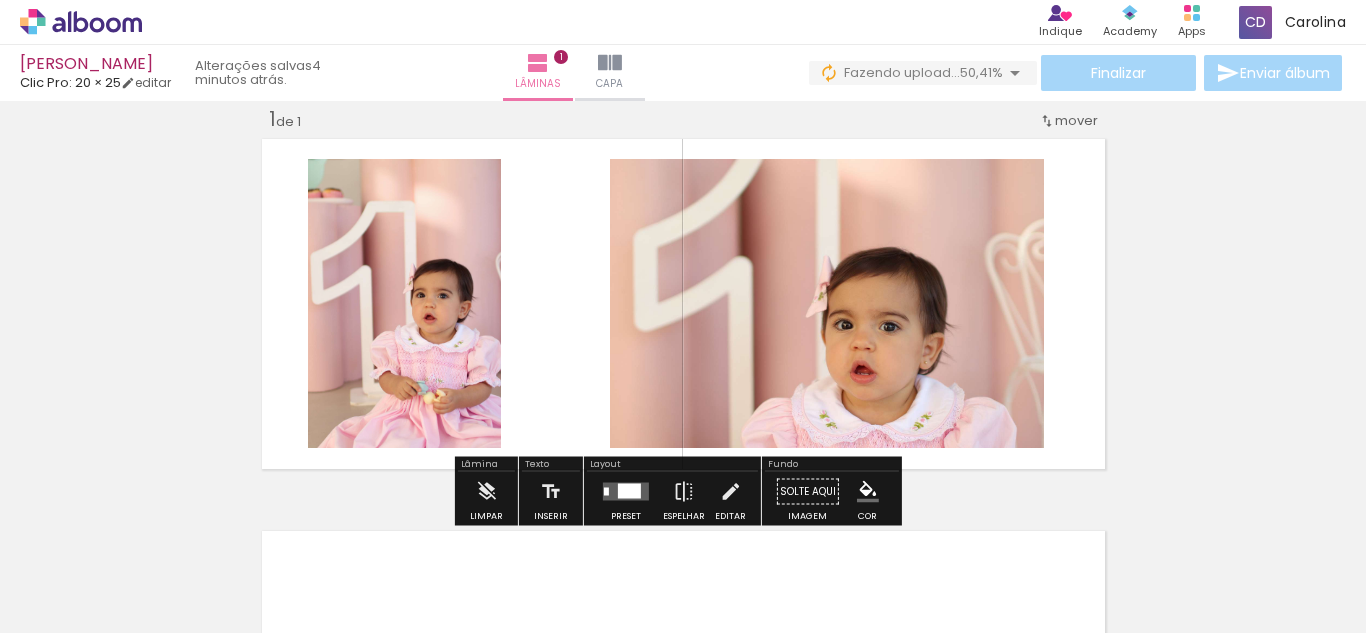 click on "Inserir lâmina 1  de 1" at bounding box center [683, 474] 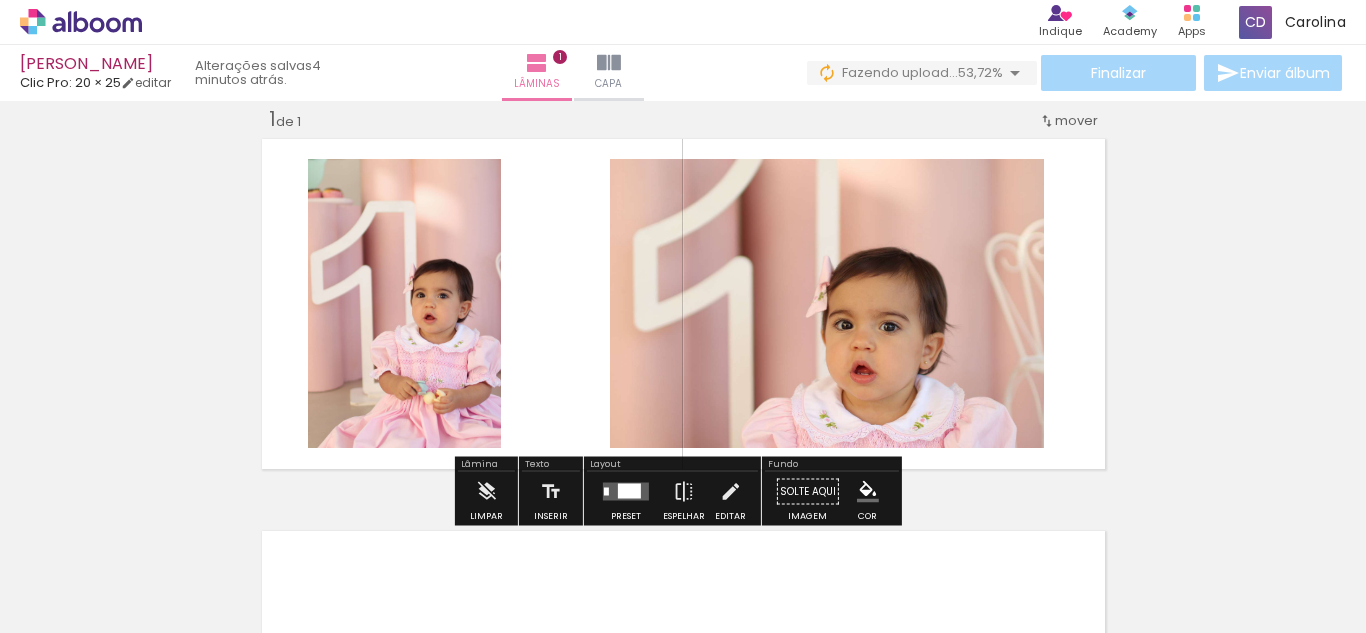 click at bounding box center (1083, 566) 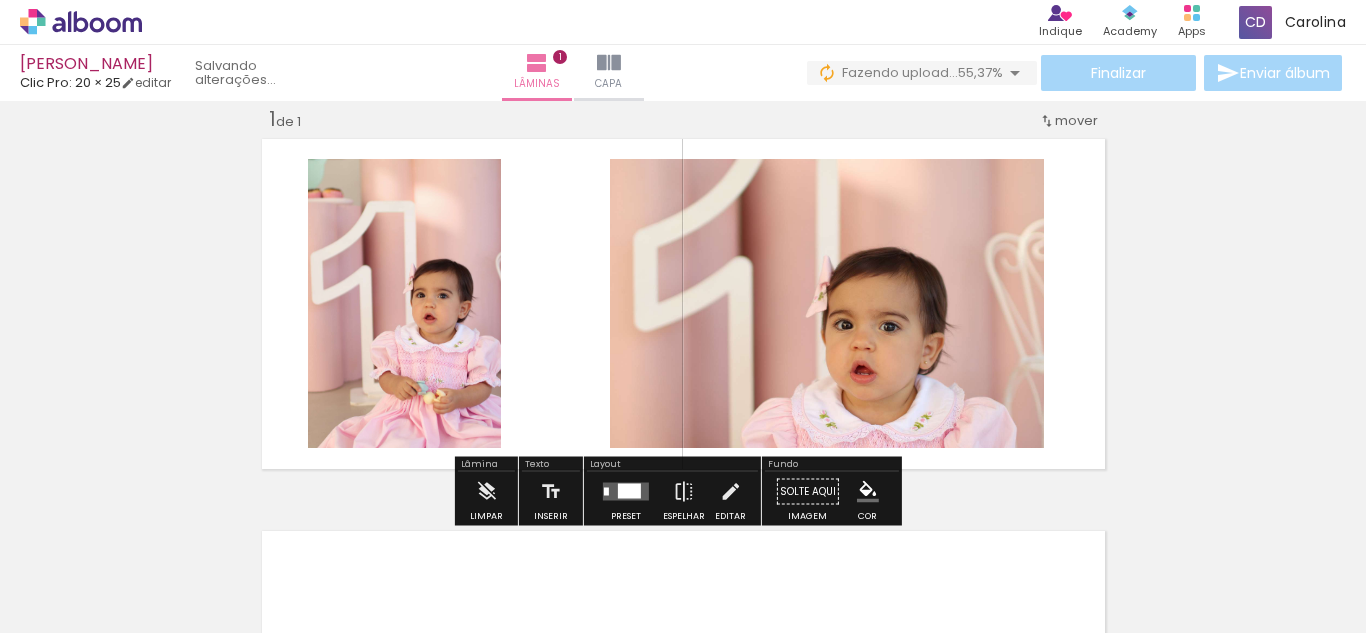click 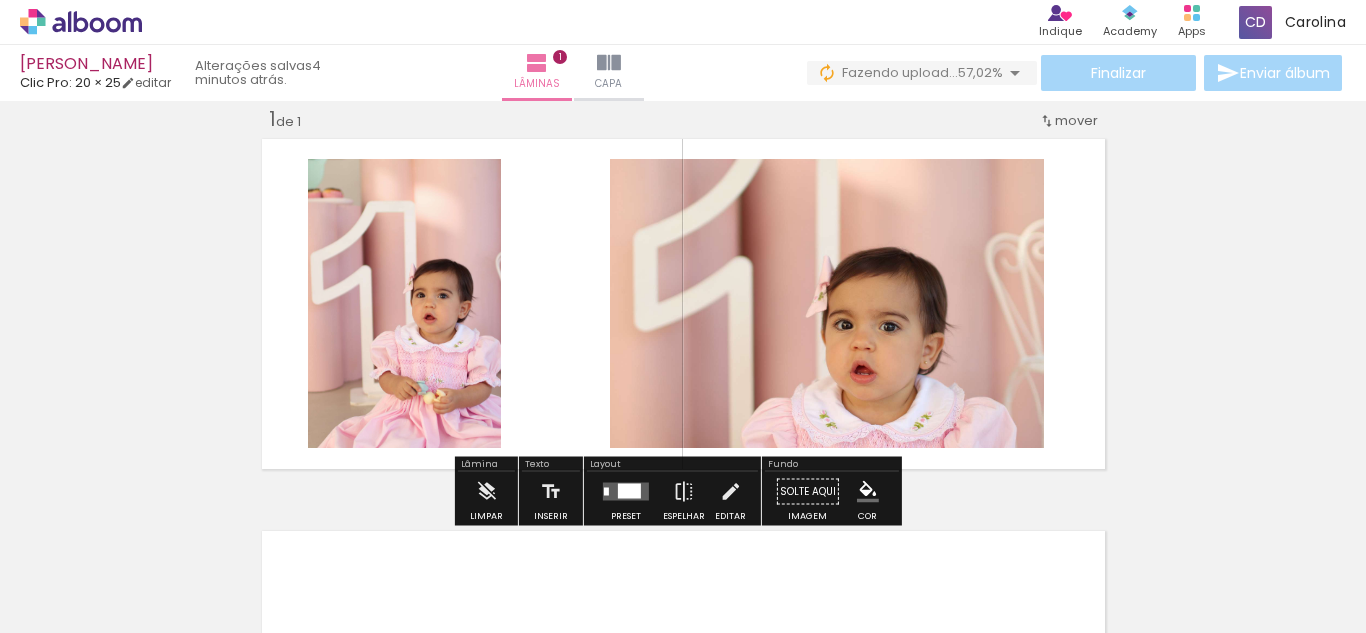 click 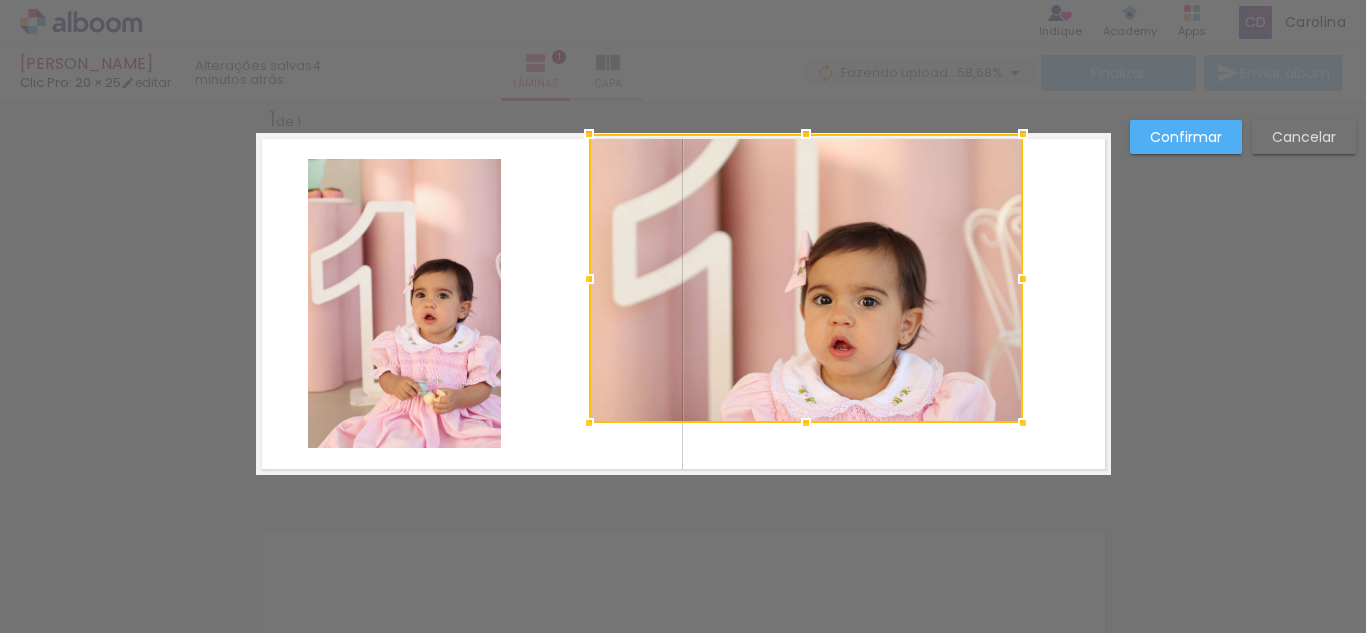 drag, startPoint x: 955, startPoint y: 371, endPoint x: 934, endPoint y: 346, distance: 32.649654 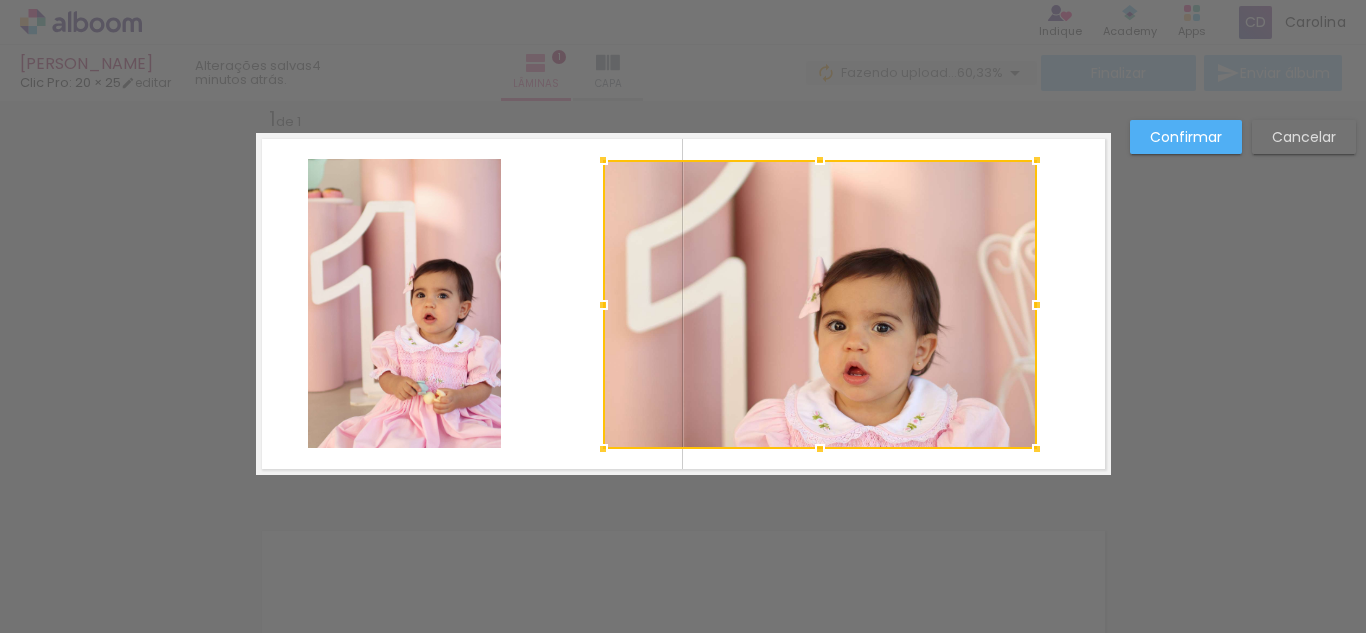 drag, startPoint x: 935, startPoint y: 349, endPoint x: 949, endPoint y: 368, distance: 23.600847 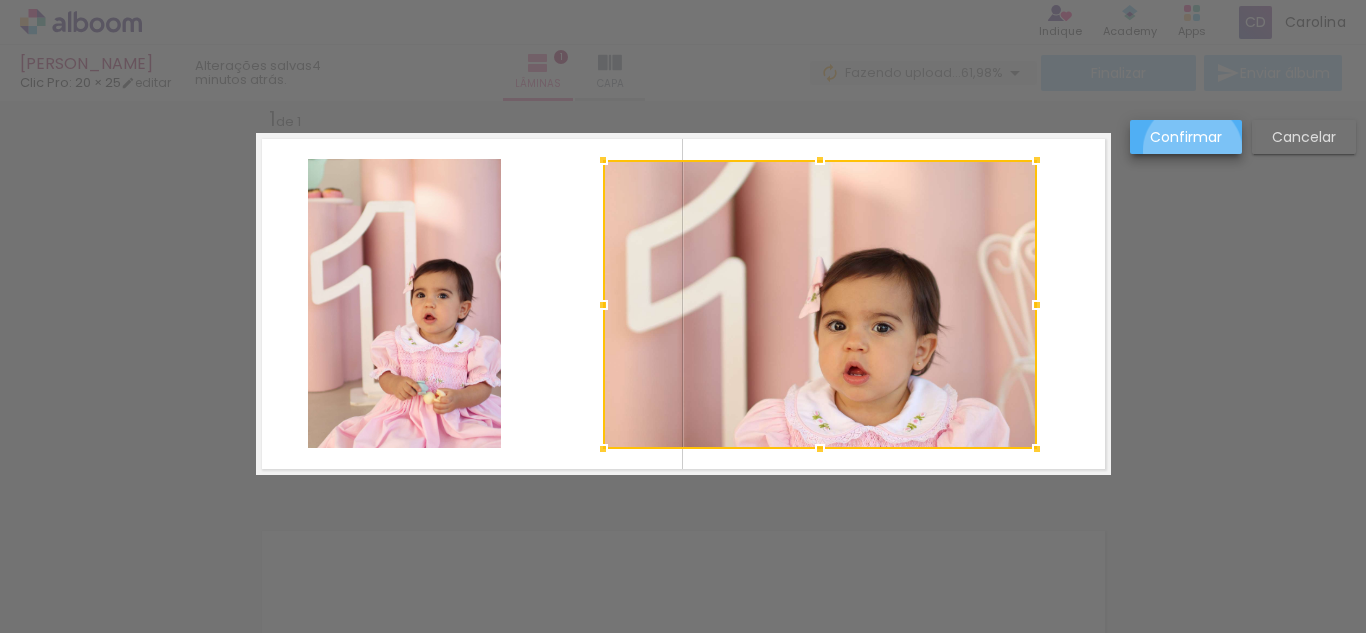 click on "Confirmar" at bounding box center (1186, 137) 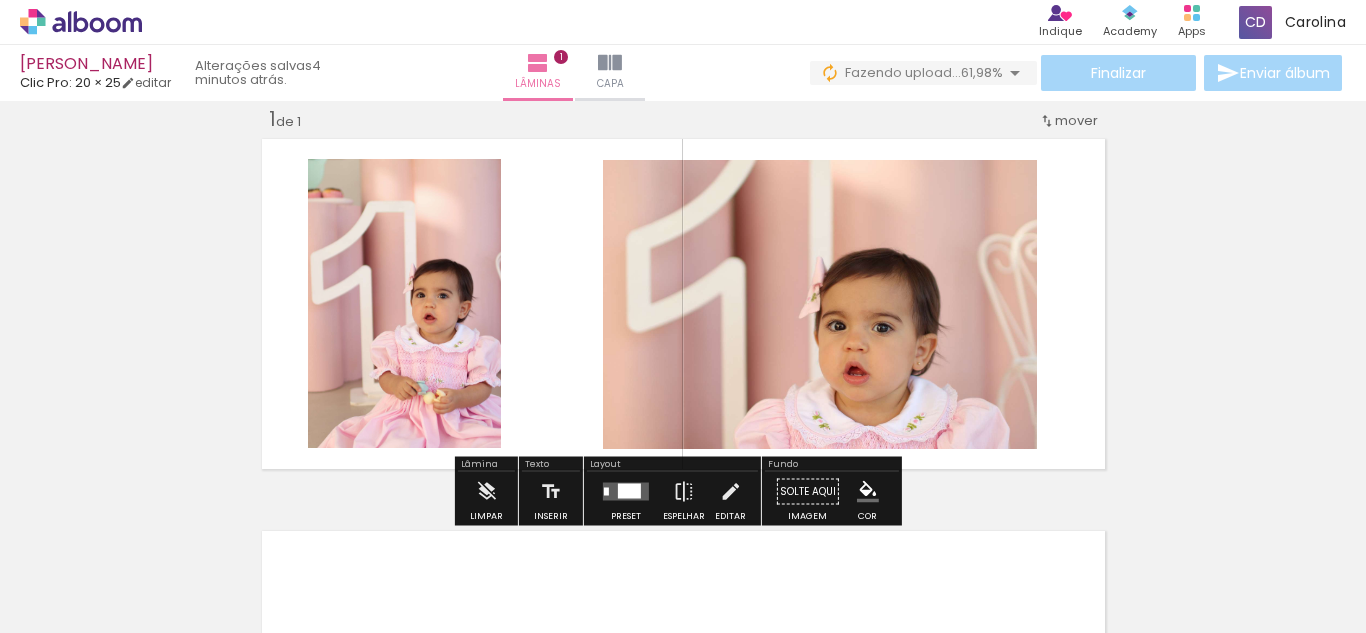 click on "Todas as fotos" at bounding box center (56, 572) 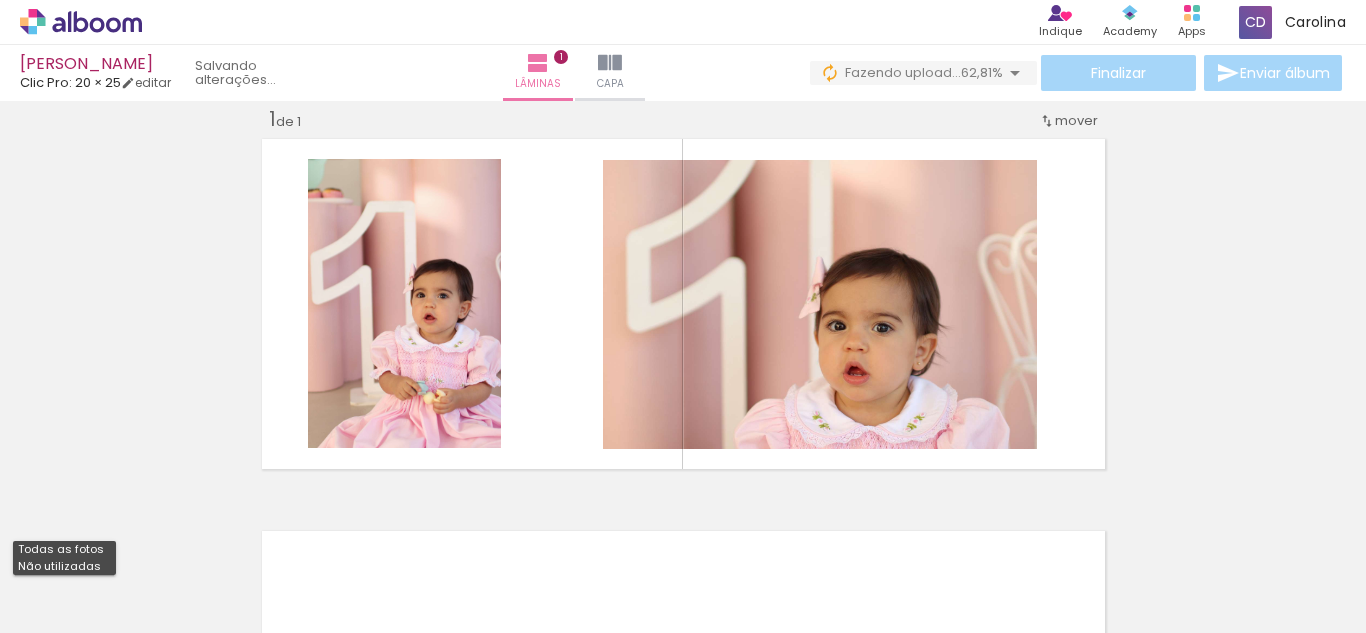 click on "Não utilizadas" at bounding box center [0, 0] 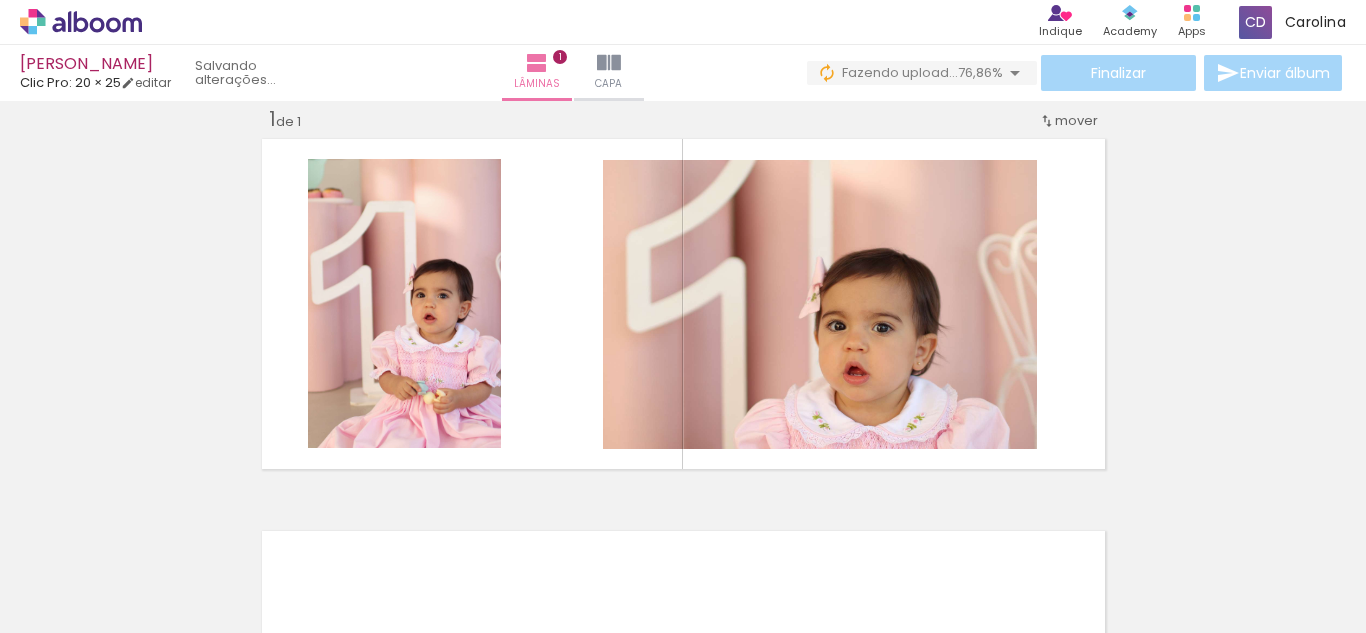 scroll, scrollTop: 0, scrollLeft: 9710, axis: horizontal 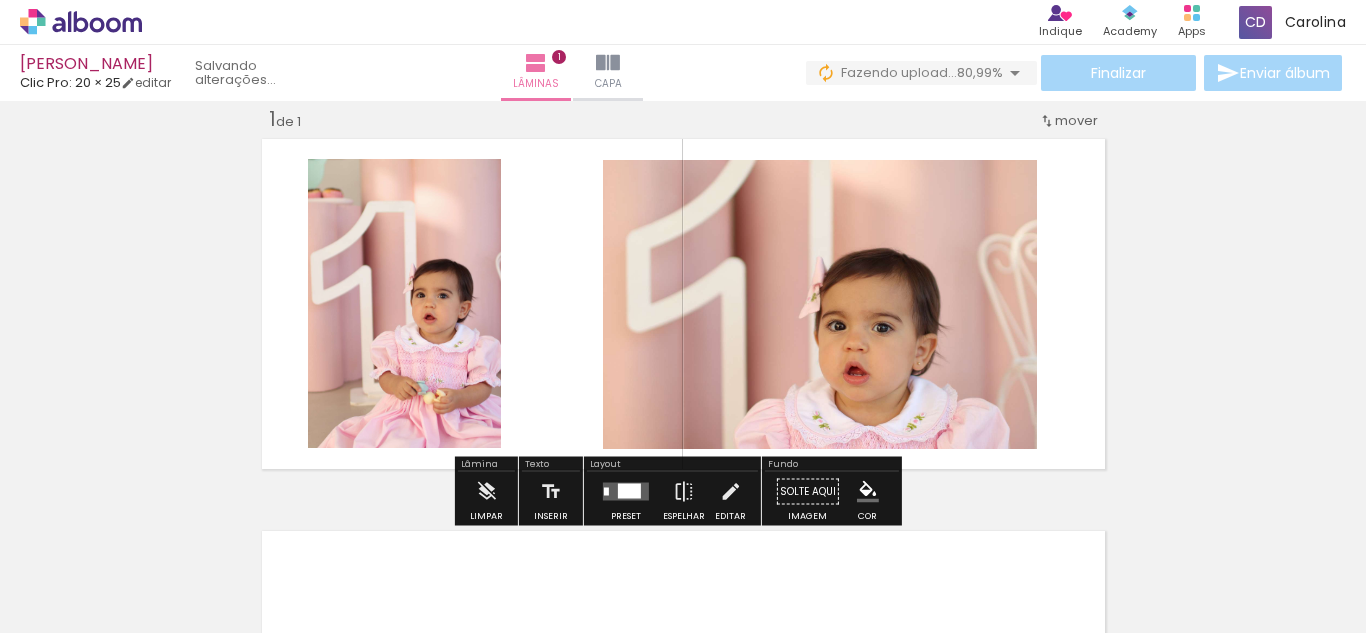 click on "Inserir lâmina 1  de 1" at bounding box center [683, 474] 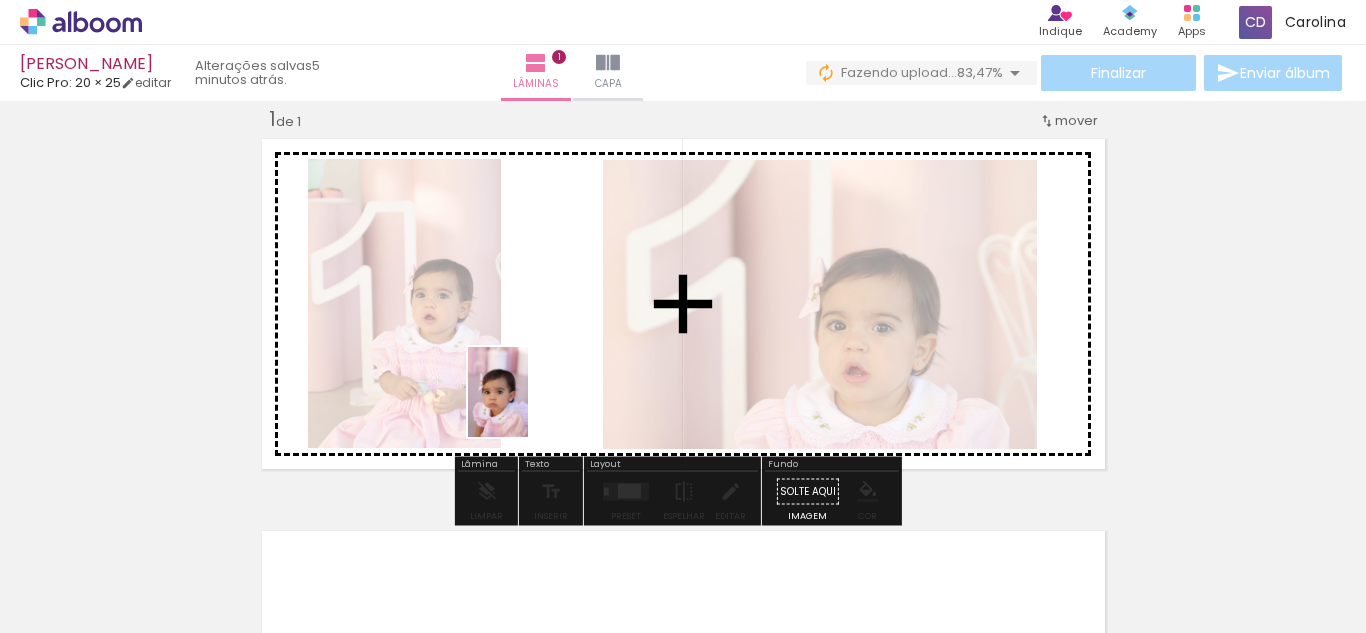 drag, startPoint x: 461, startPoint y: 572, endPoint x: 528, endPoint y: 405, distance: 179.93887 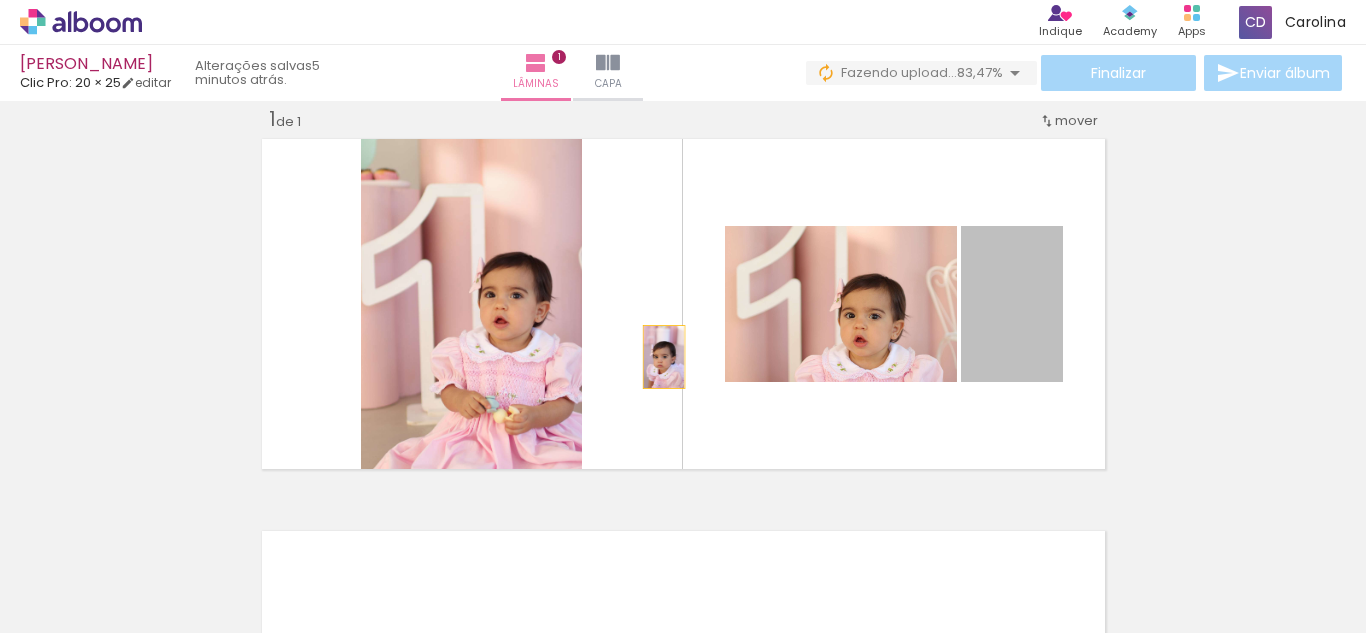 drag, startPoint x: 995, startPoint y: 312, endPoint x: 653, endPoint y: 358, distance: 345.0797 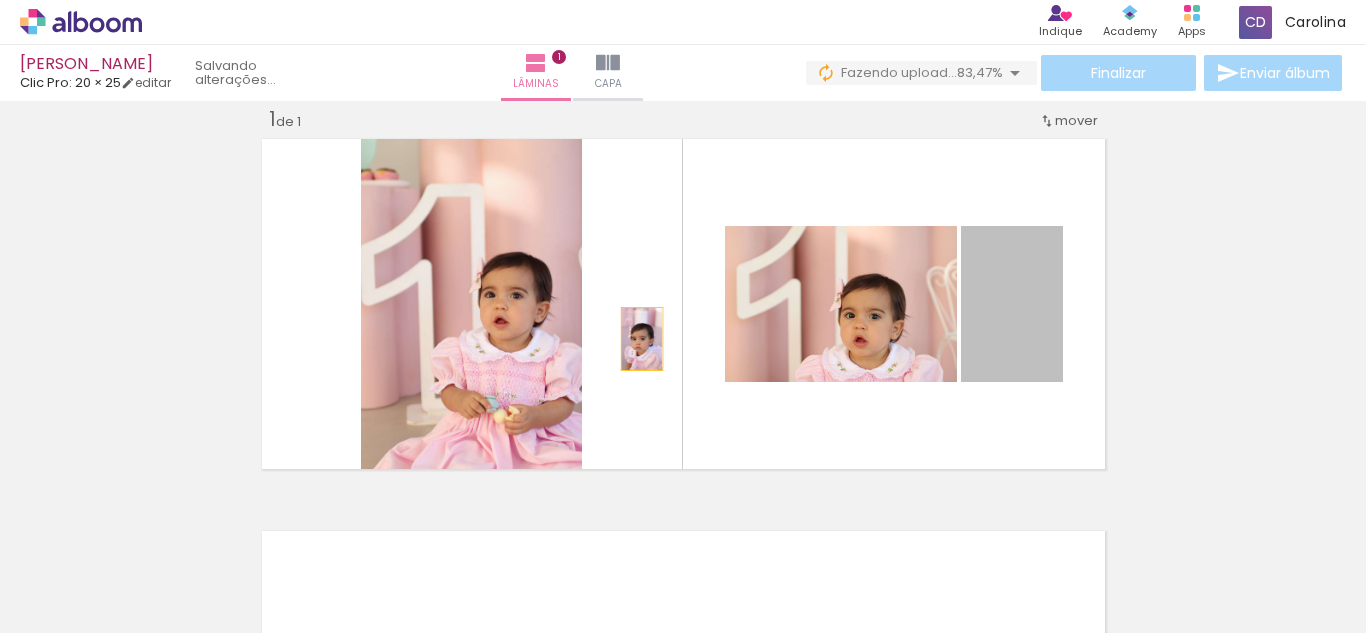 drag, startPoint x: 1011, startPoint y: 312, endPoint x: 634, endPoint y: 339, distance: 377.9656 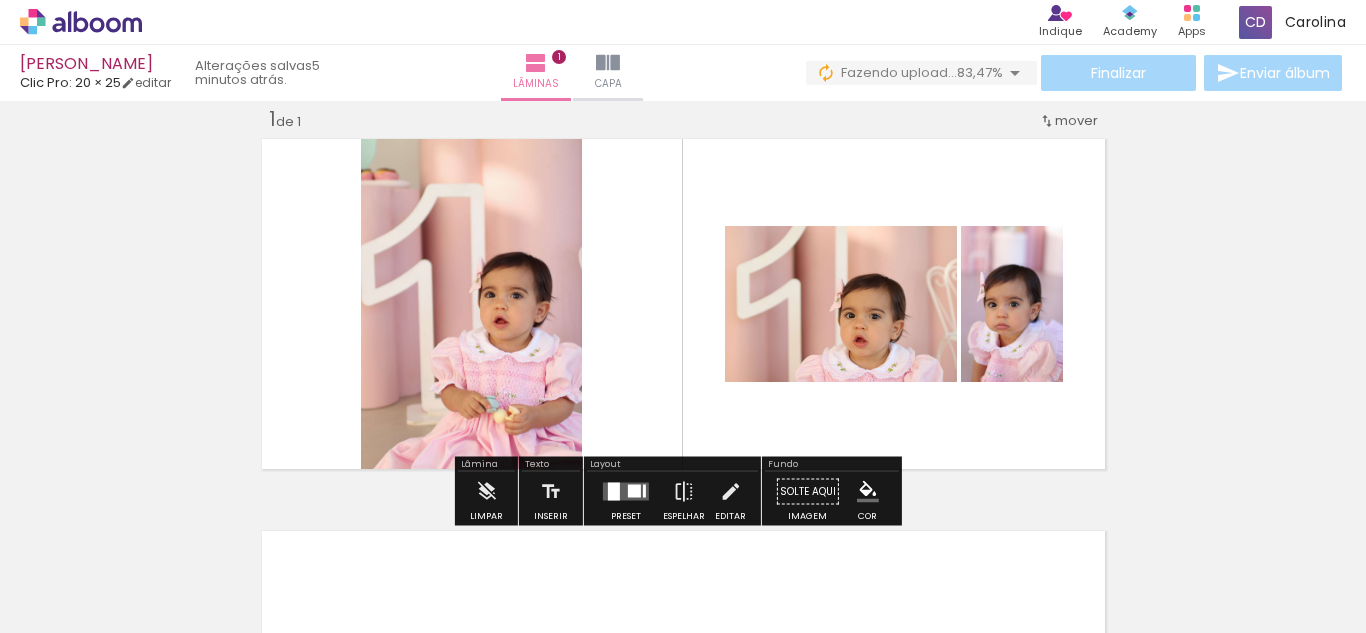 click 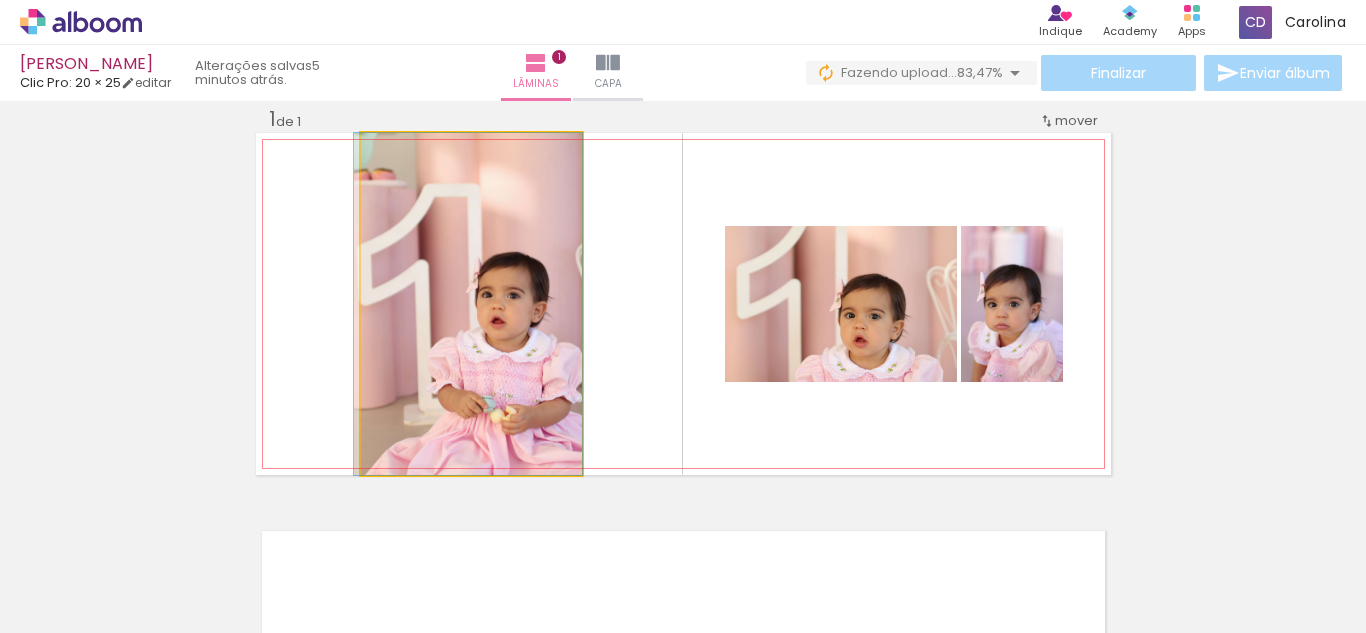 drag, startPoint x: 525, startPoint y: 322, endPoint x: 441, endPoint y: 328, distance: 84.21401 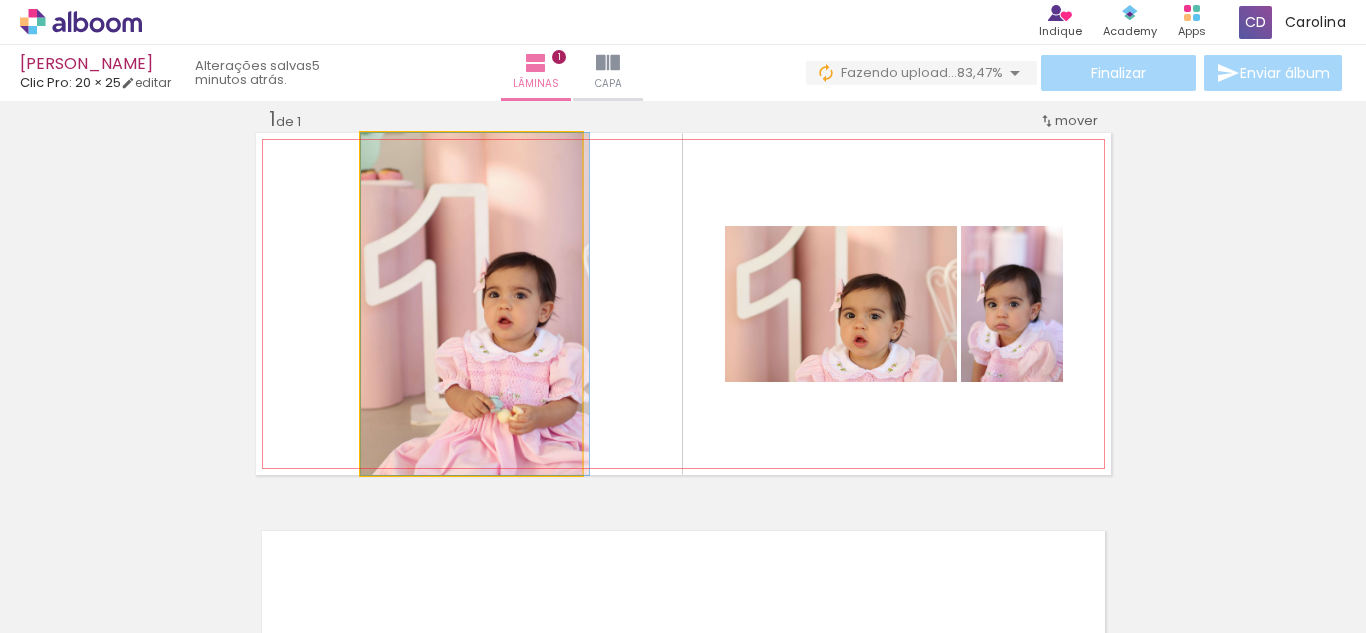 drag, startPoint x: 441, startPoint y: 328, endPoint x: 464, endPoint y: 386, distance: 62.39391 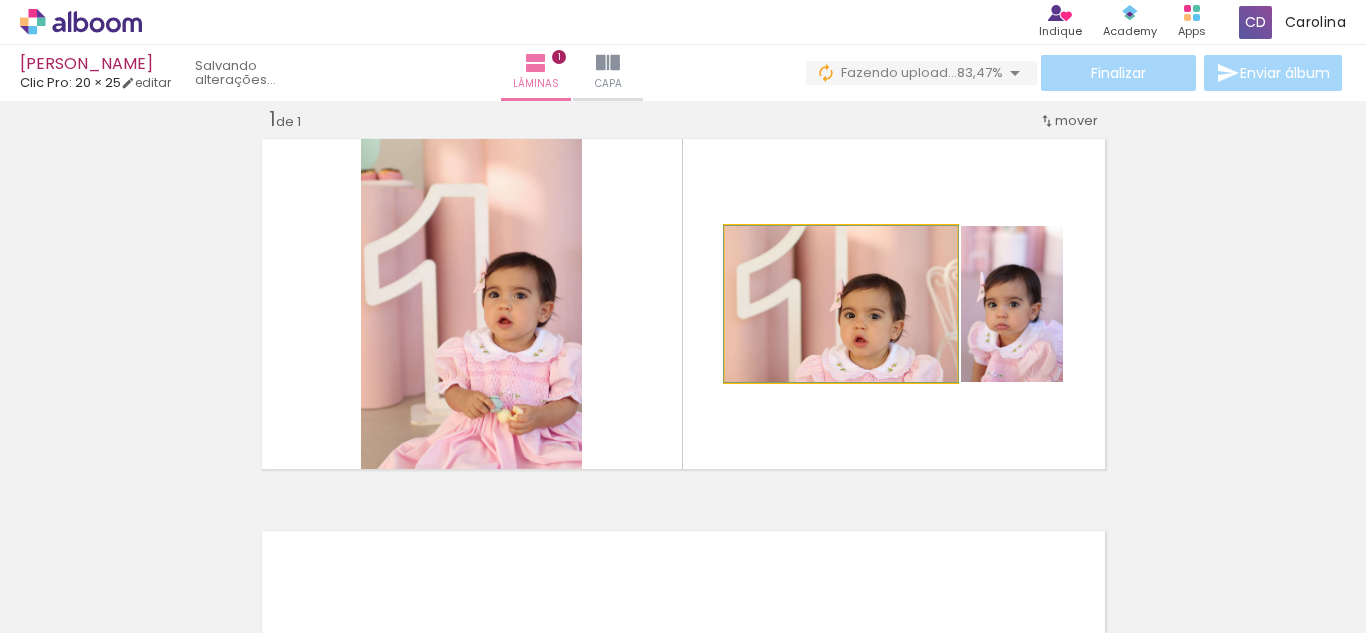 click 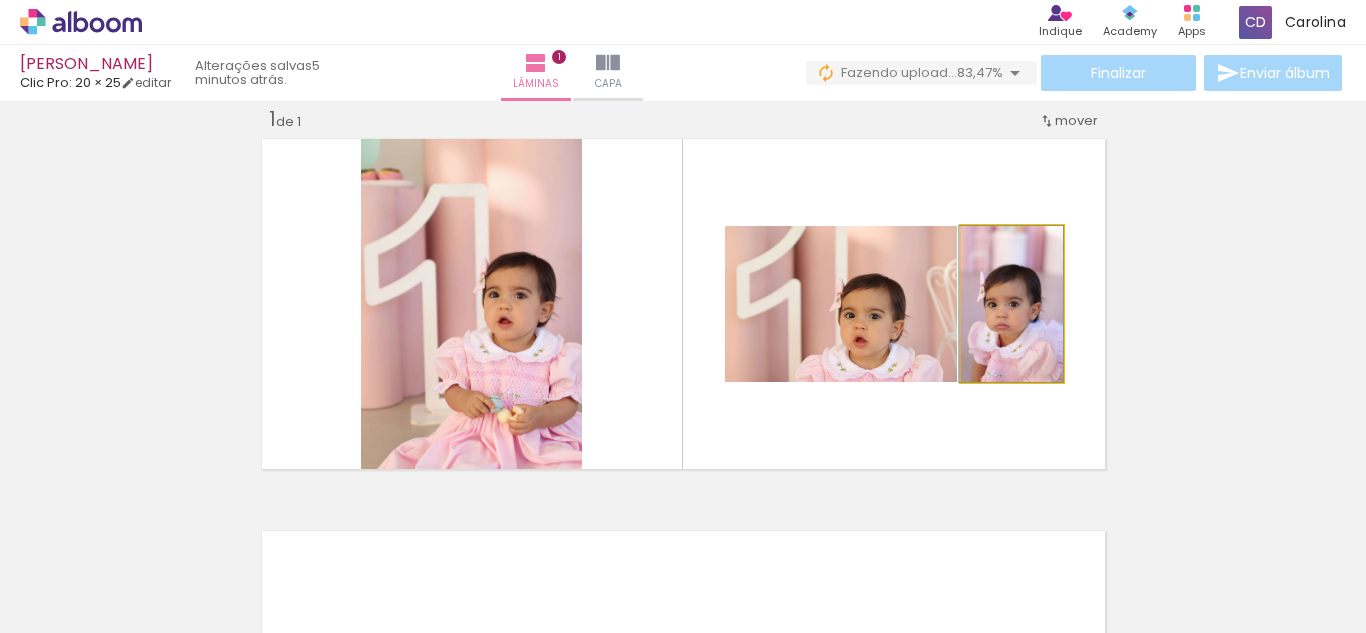 click 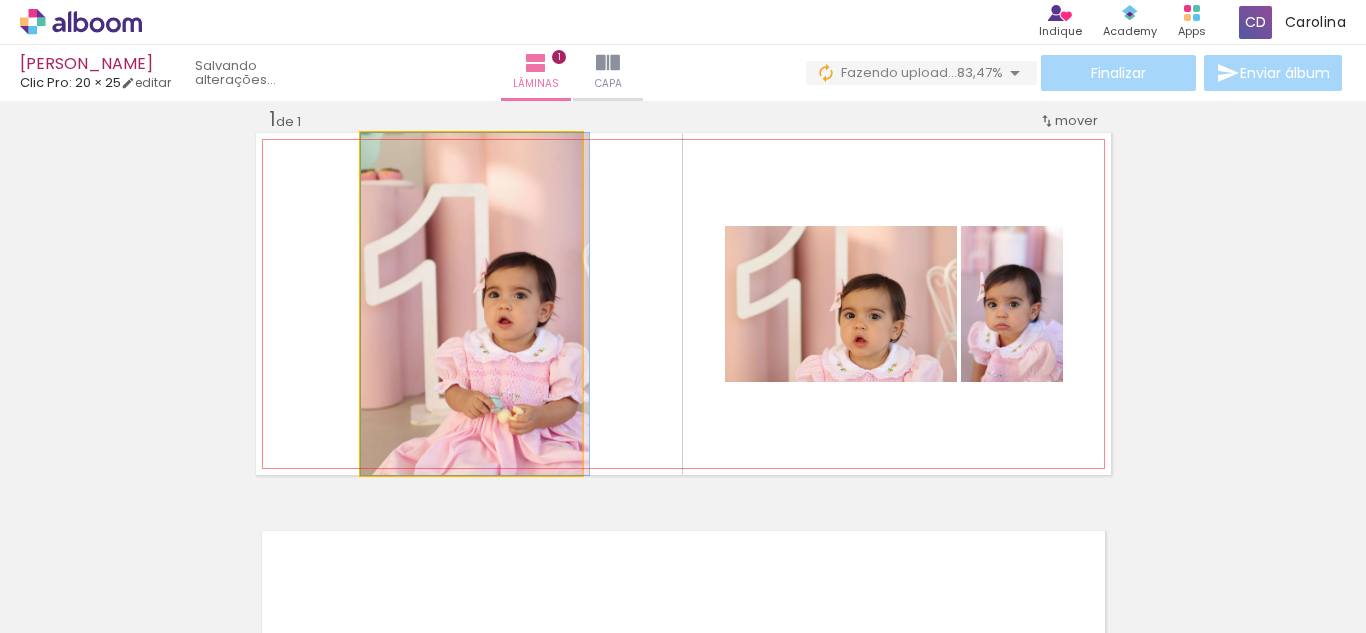 click 